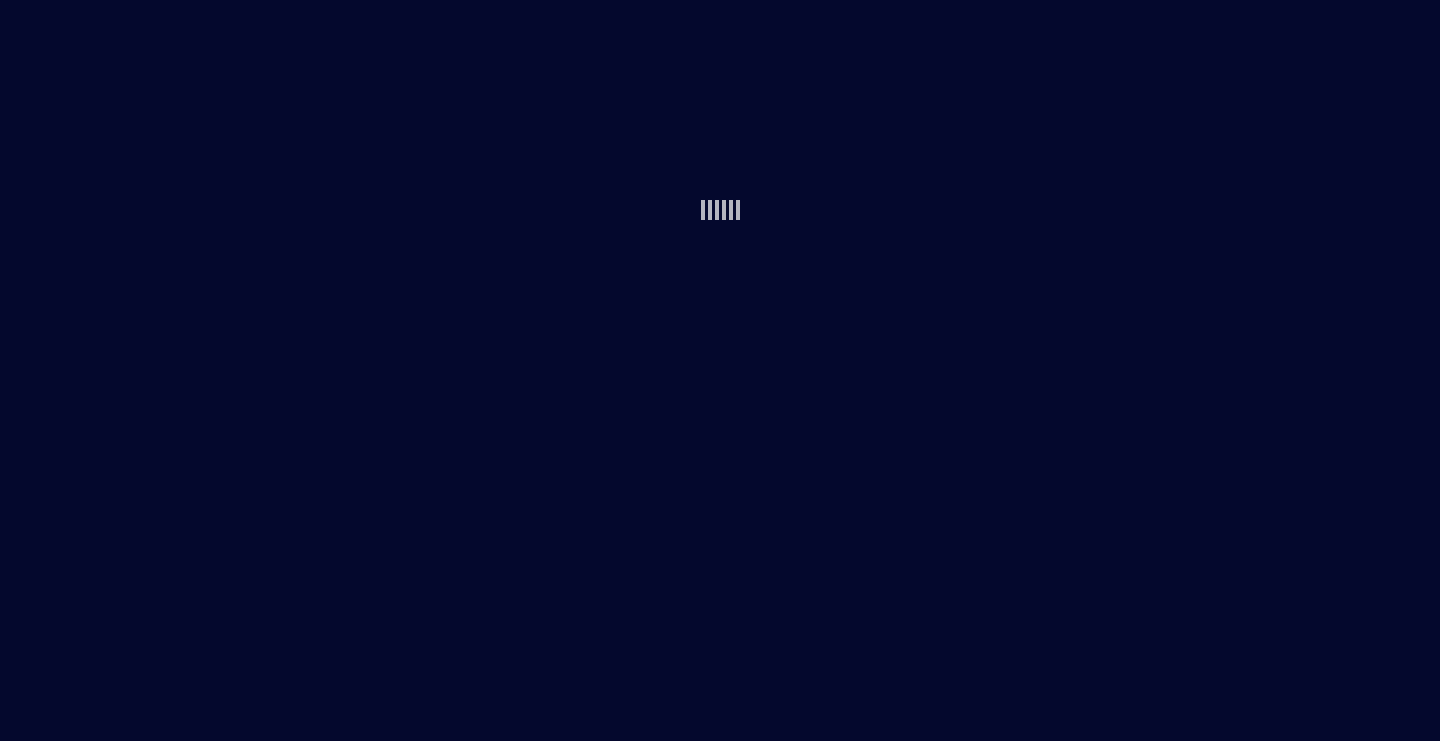 scroll, scrollTop: 0, scrollLeft: 0, axis: both 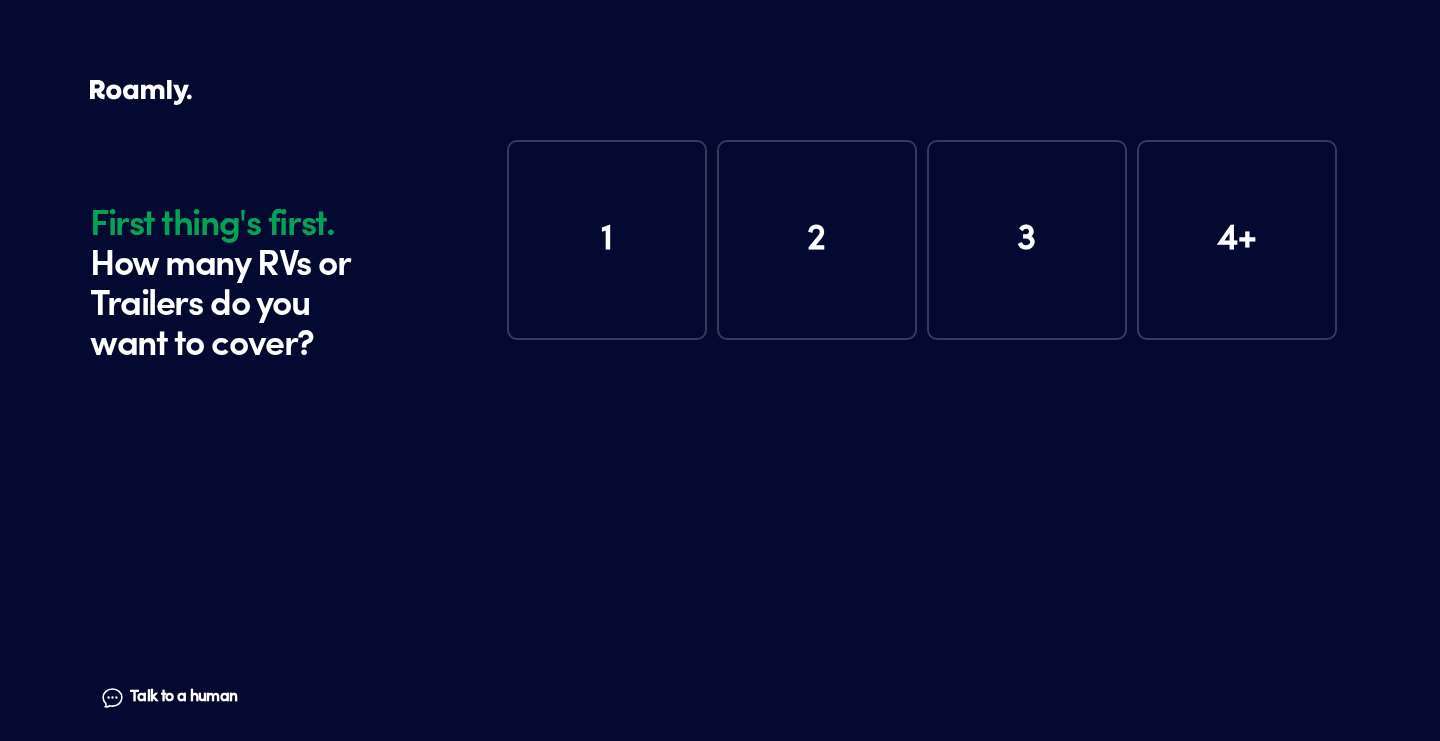 click on "1" at bounding box center [607, 240] 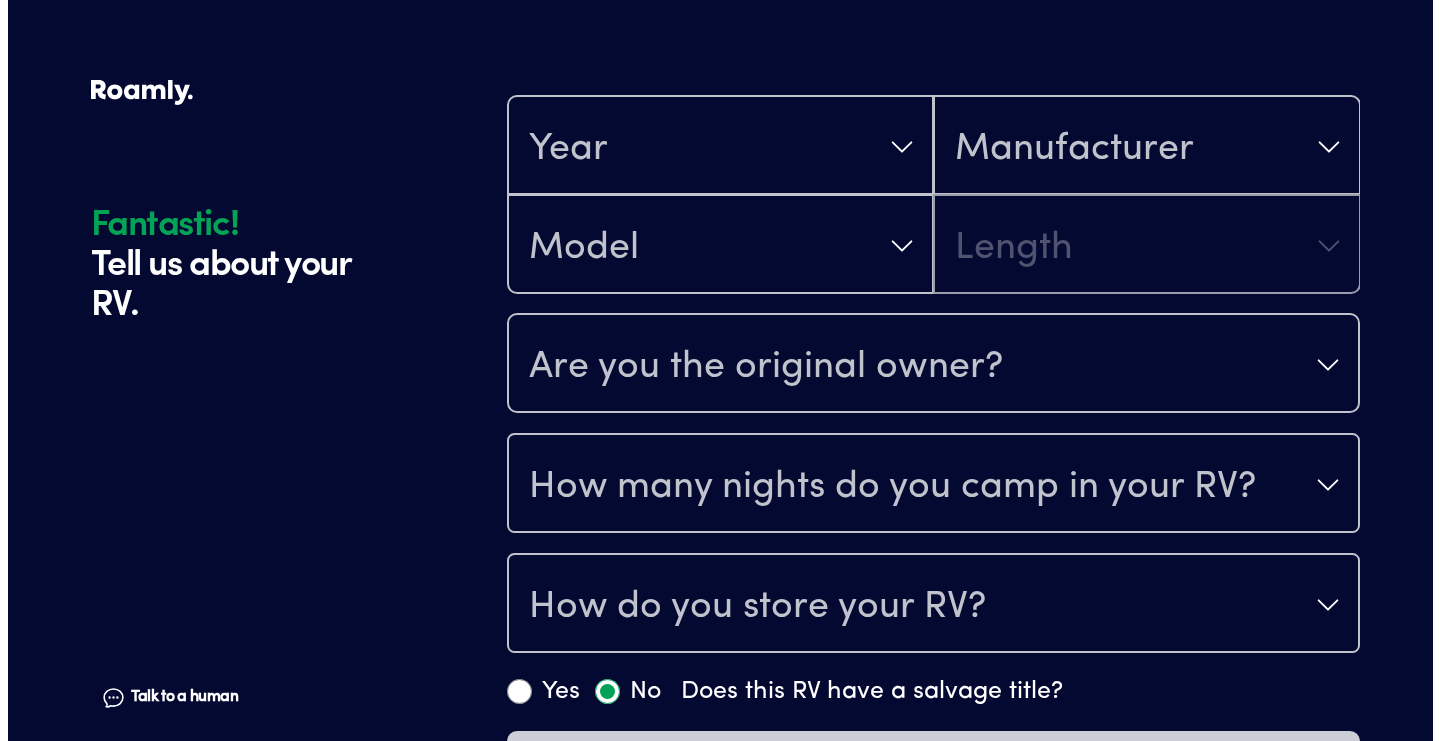 scroll, scrollTop: 483, scrollLeft: 0, axis: vertical 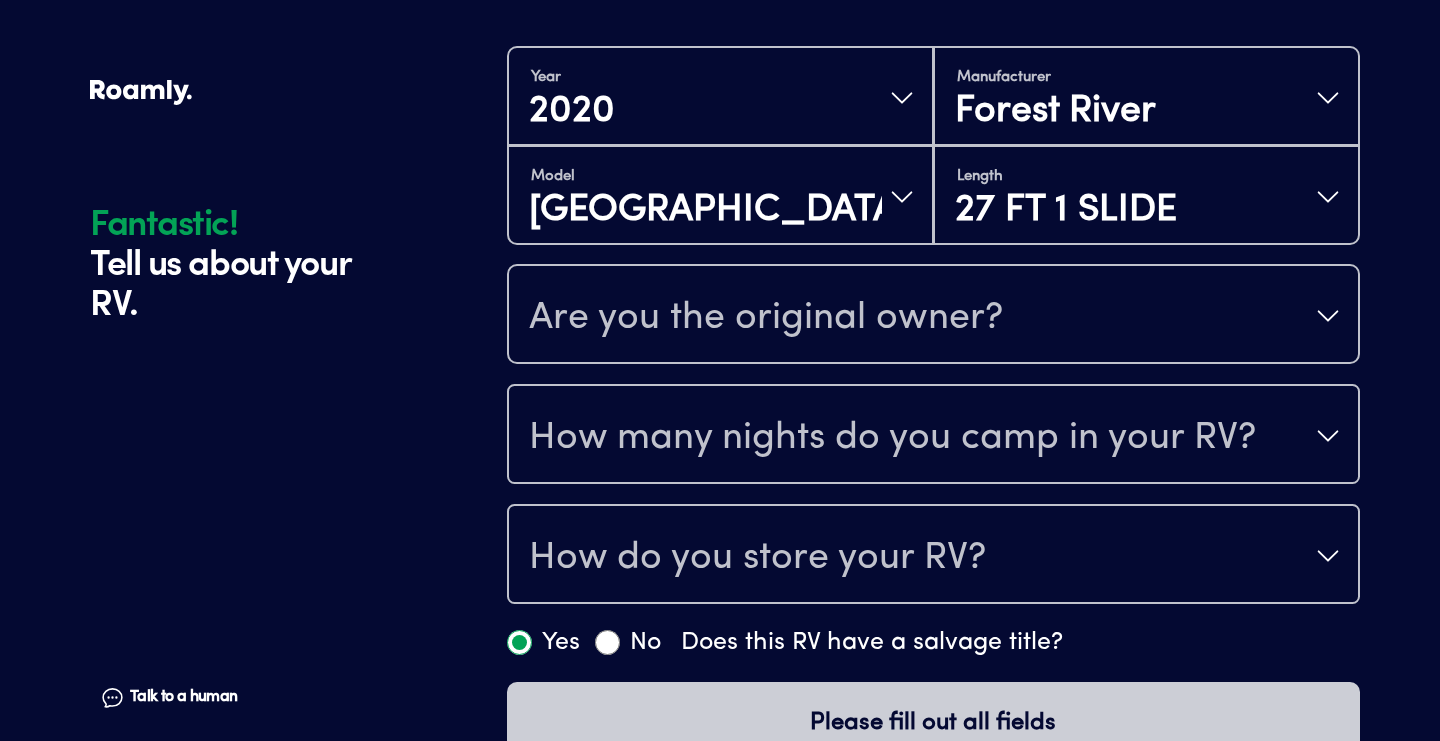click on "Are you the original owner?" at bounding box center [933, 316] 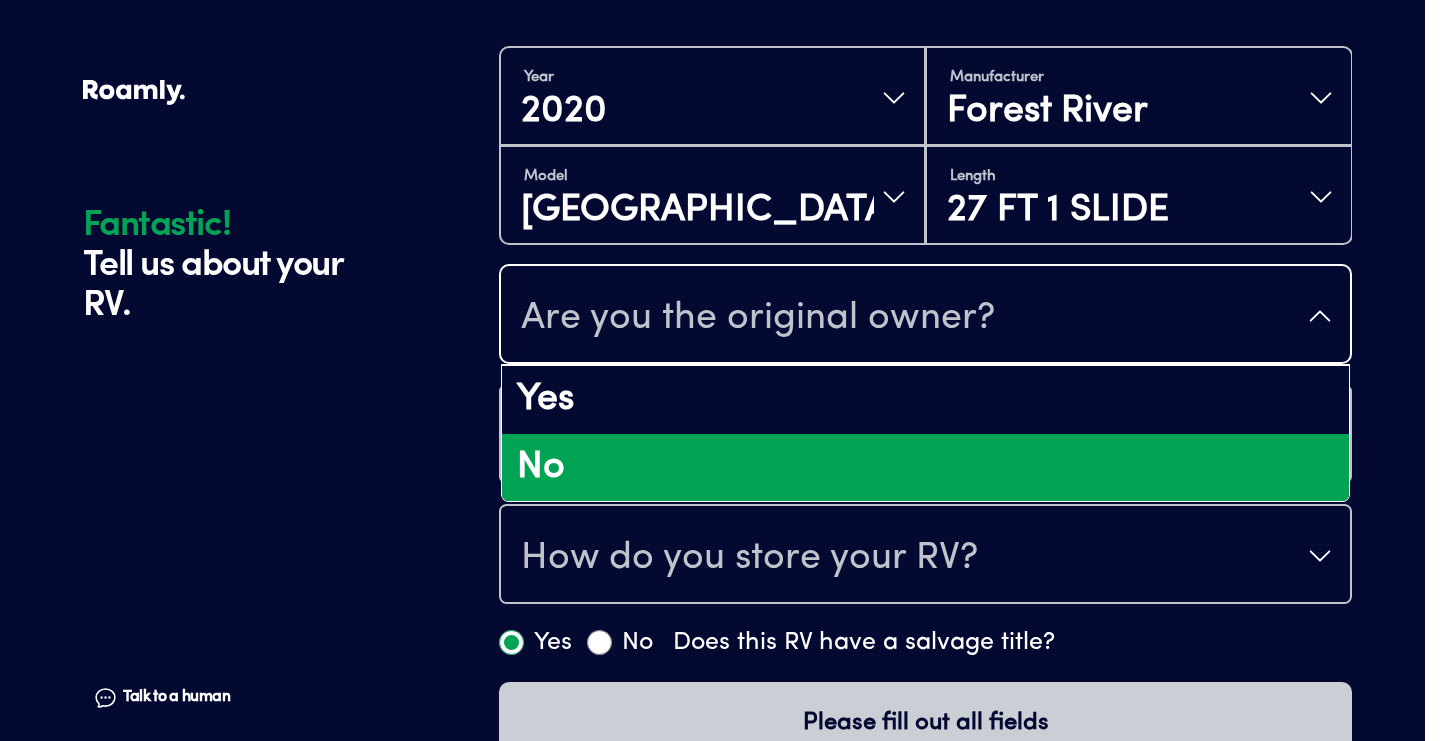 click on "No" at bounding box center (925, 468) 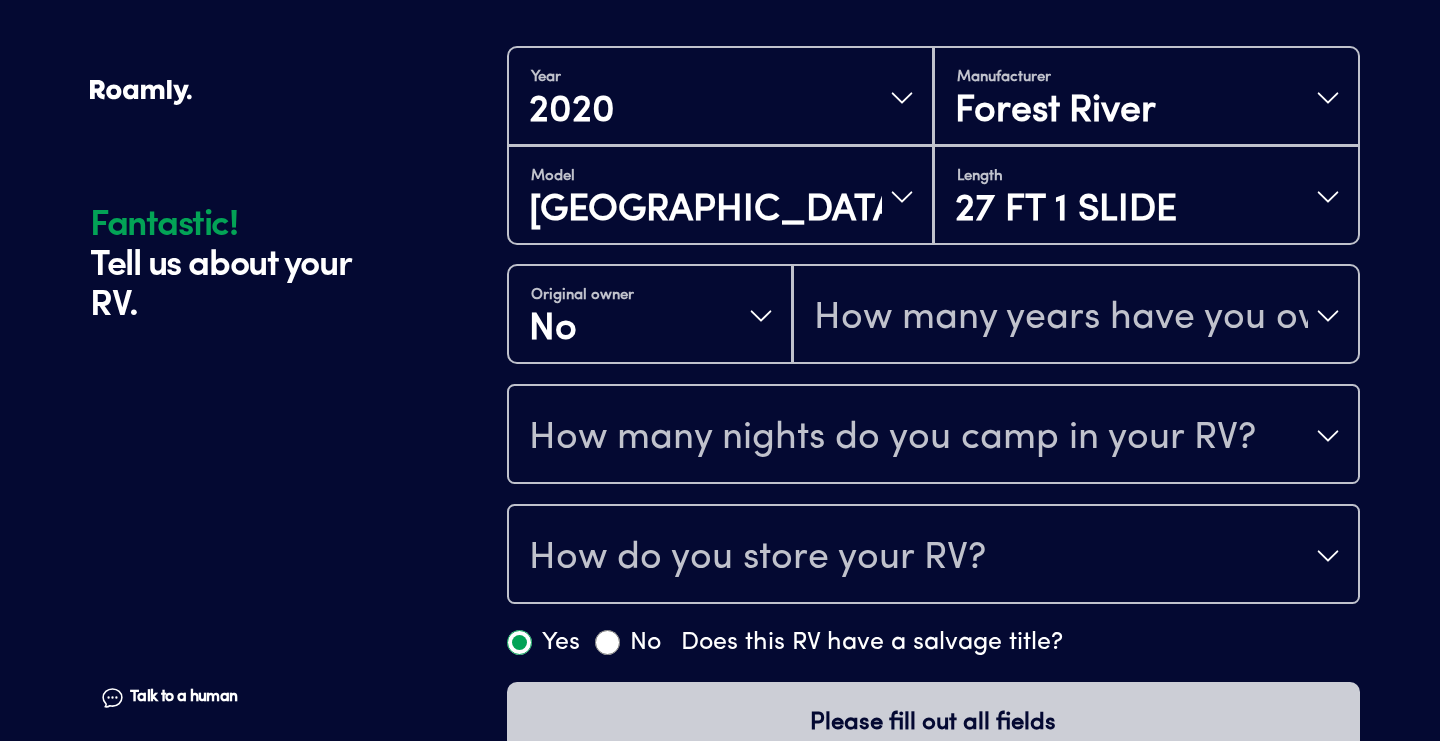 click on "How many nights do you camp in your RV?" at bounding box center (933, 436) 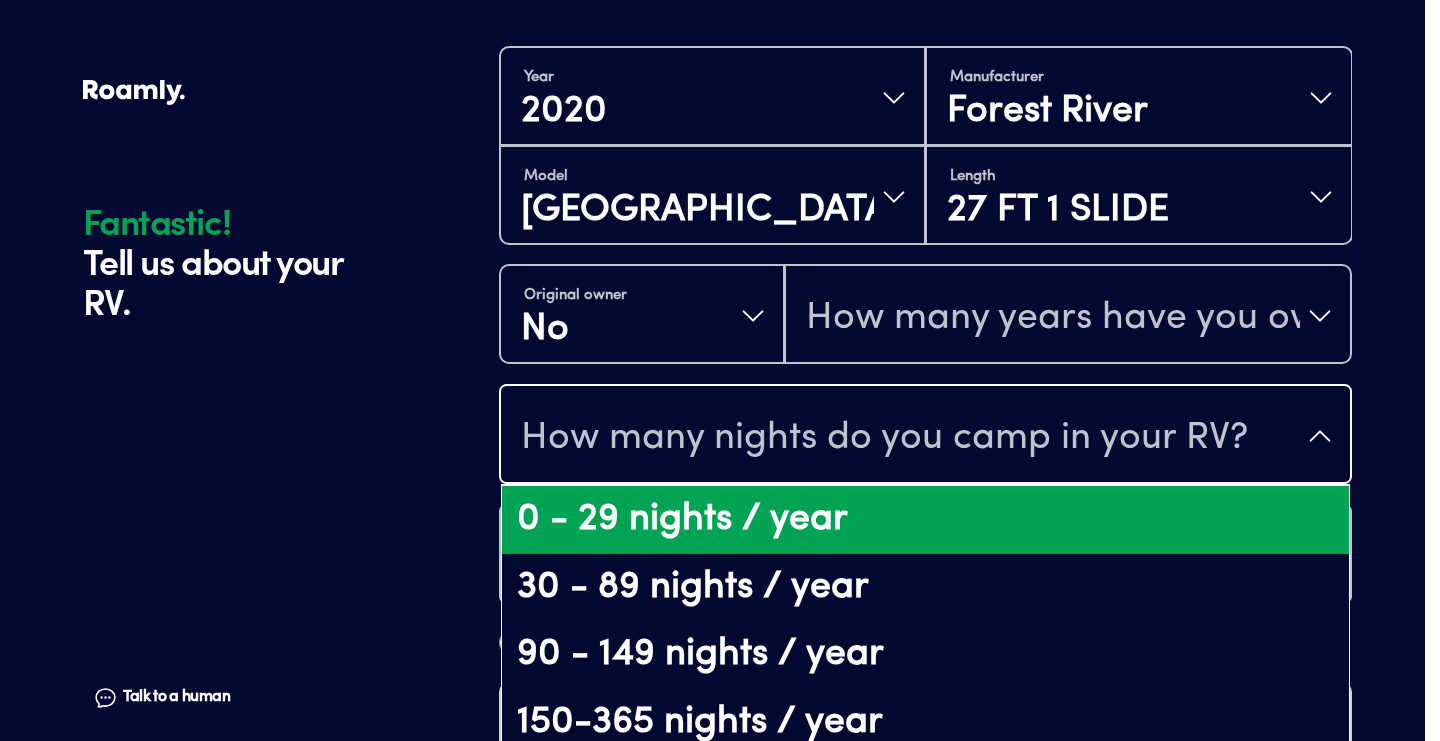 click on "0 - 29 nights / year" at bounding box center [925, 520] 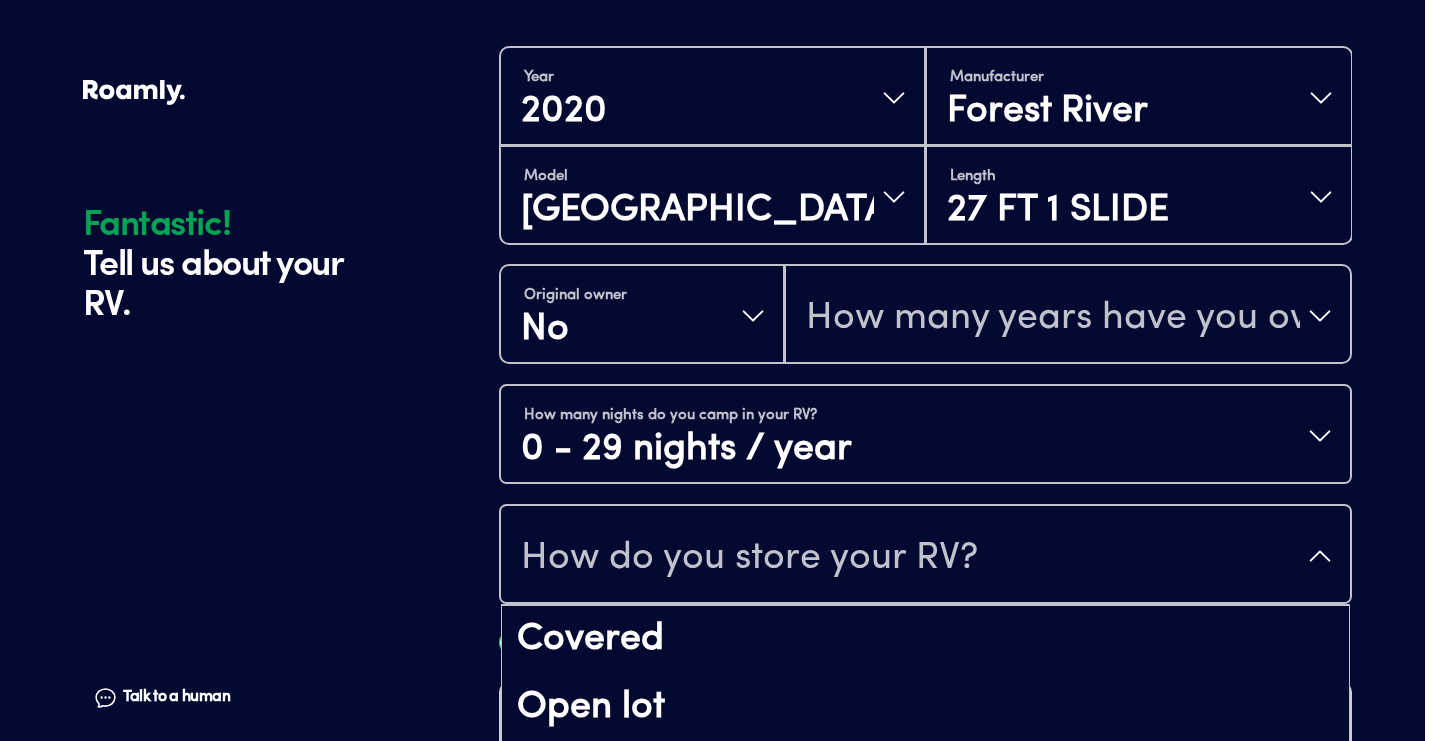 click on "How do you store your RV?" at bounding box center (925, 556) 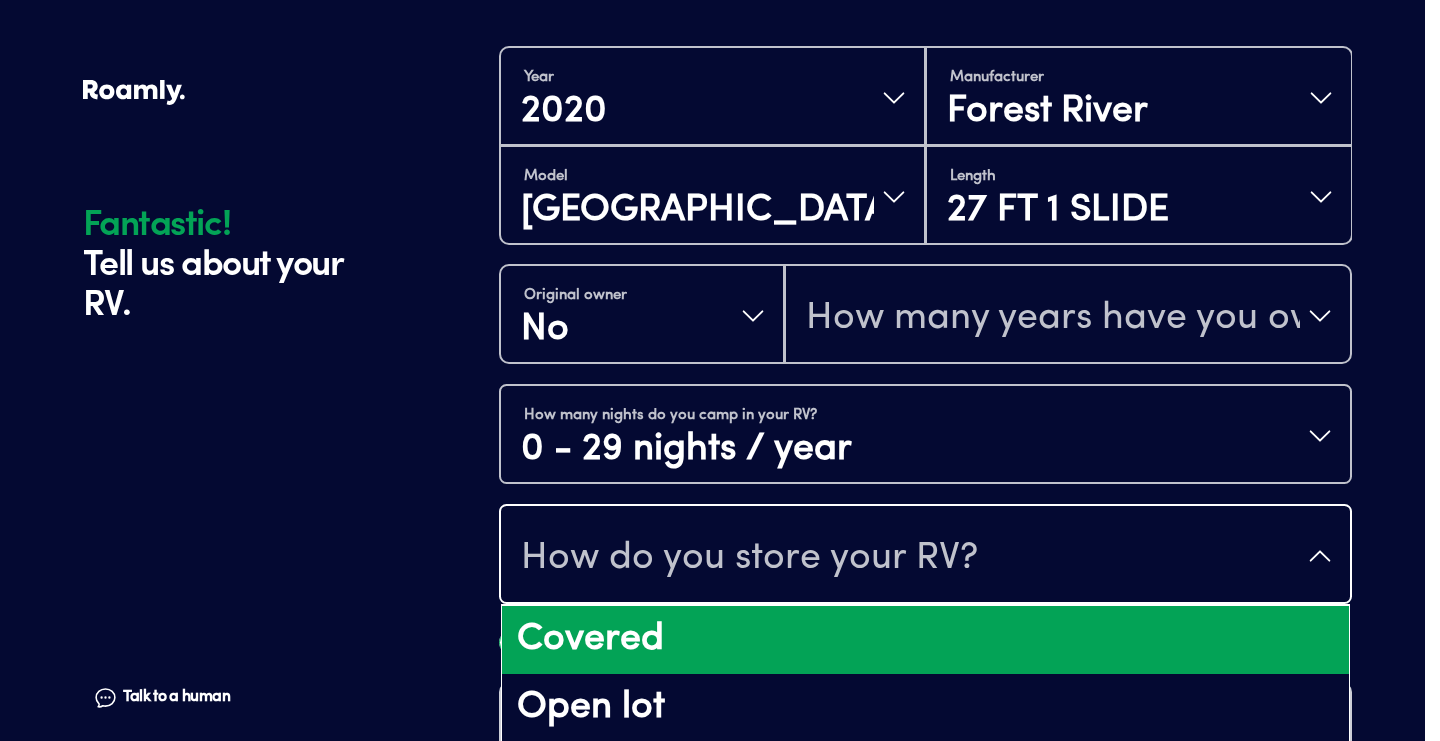 click on "Covered" at bounding box center (925, 640) 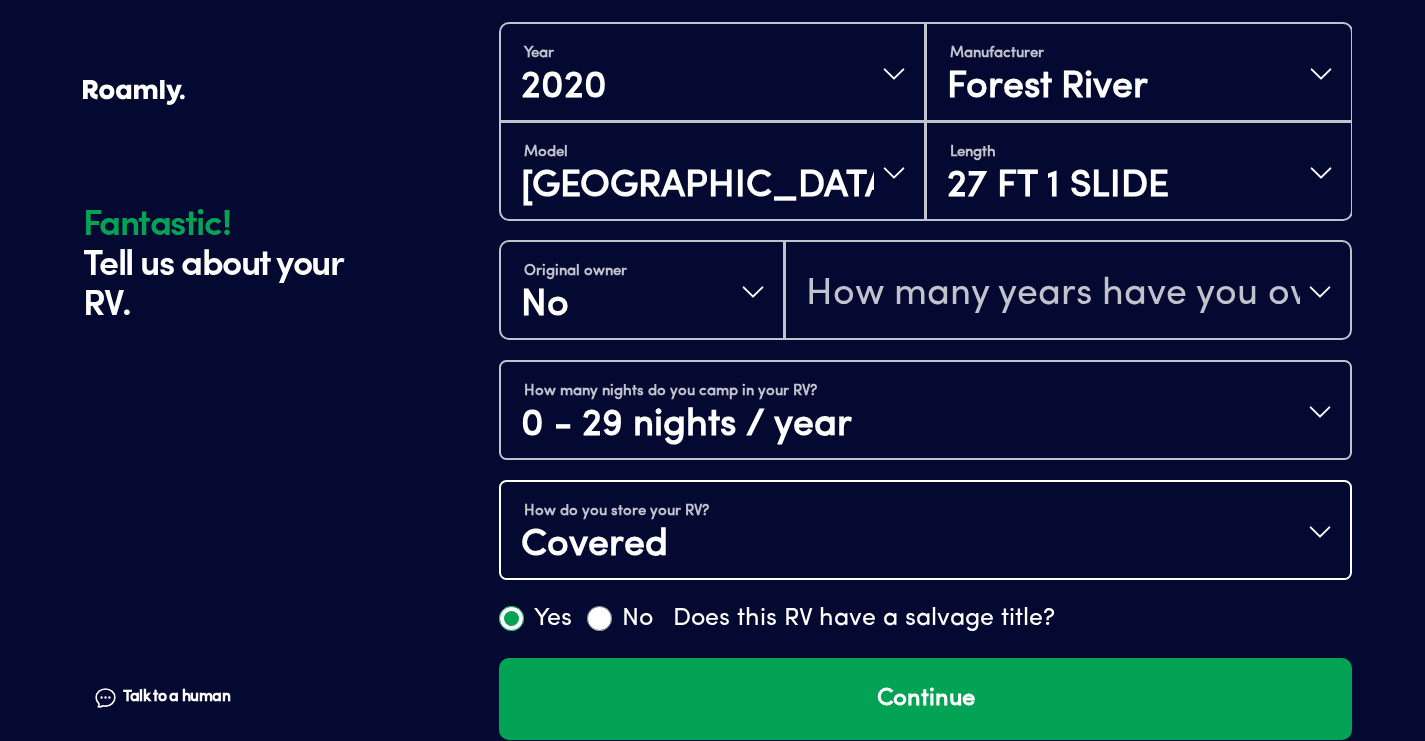 scroll, scrollTop: 535, scrollLeft: 0, axis: vertical 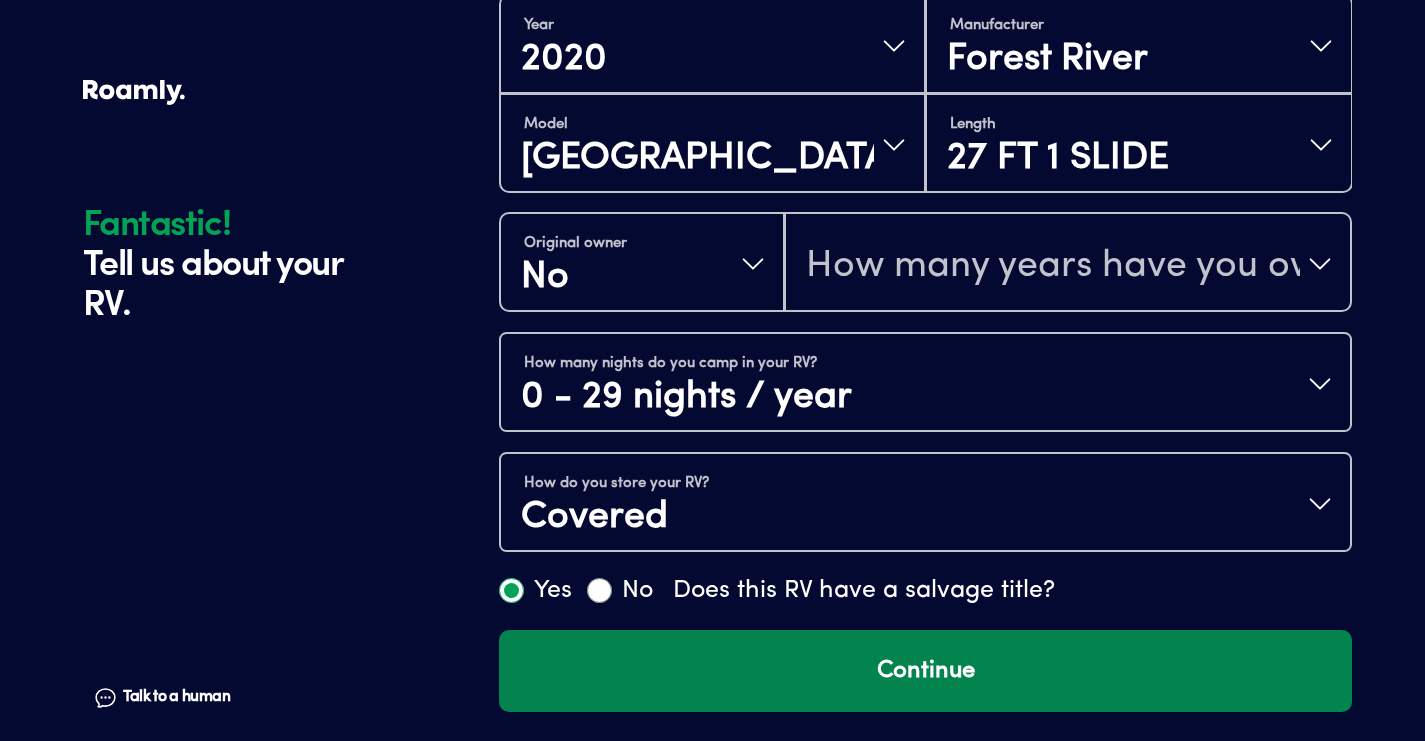 click on "Continue" at bounding box center [925, 671] 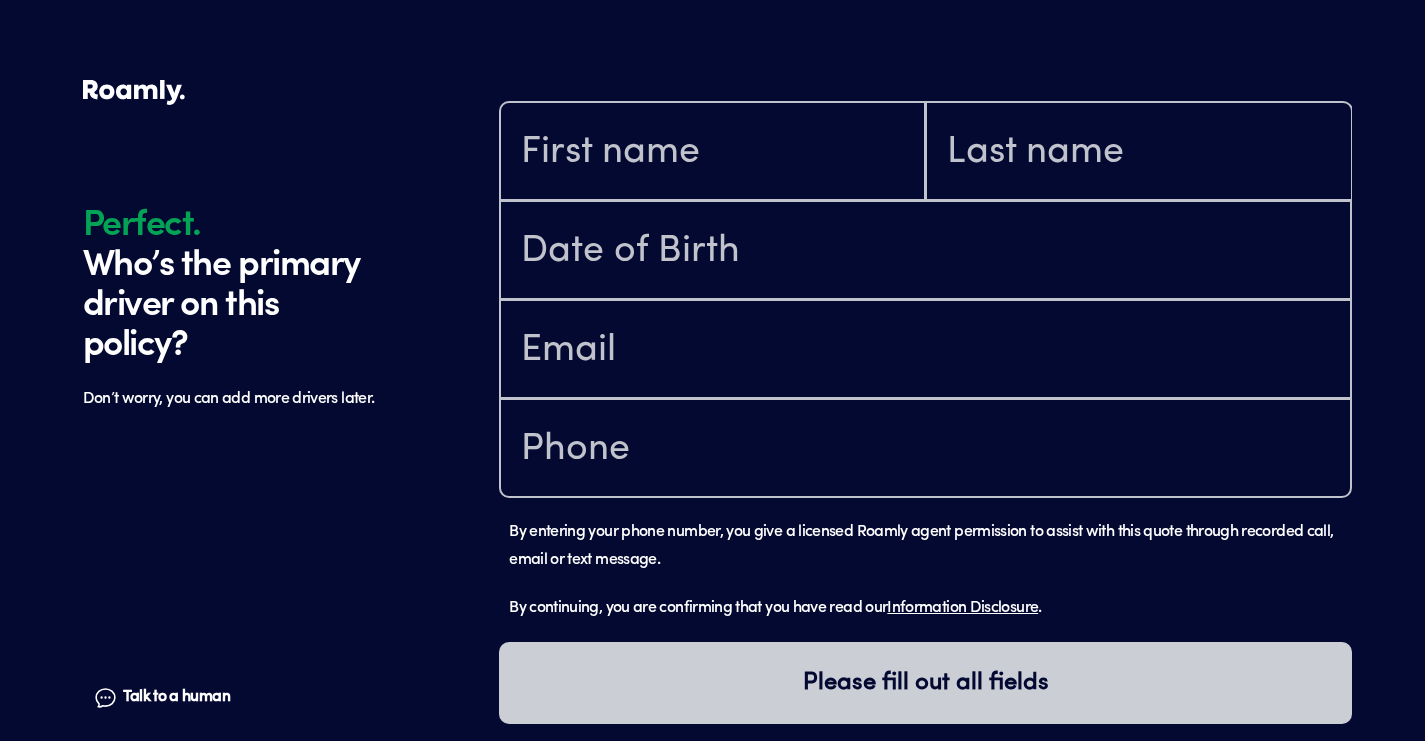 scroll, scrollTop: 1235, scrollLeft: 0, axis: vertical 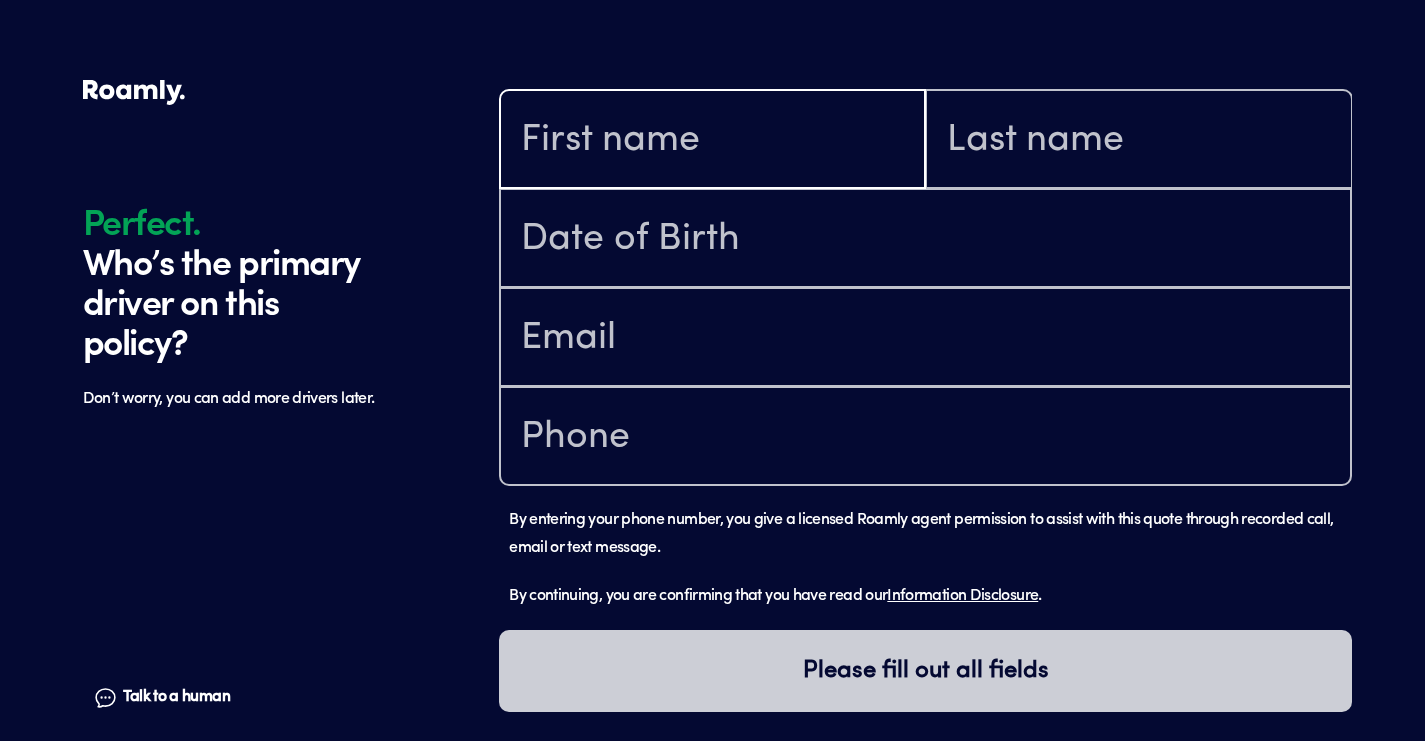 click at bounding box center [712, 141] 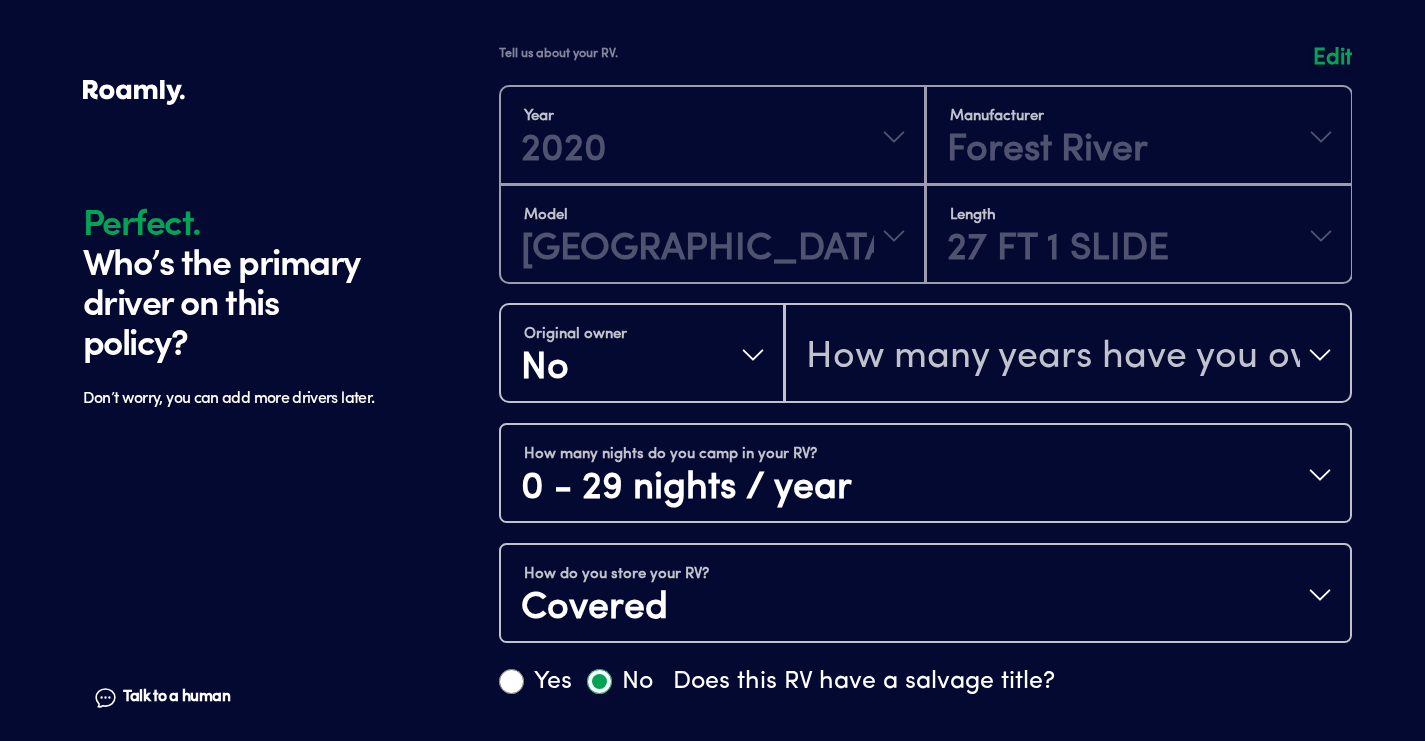 scroll, scrollTop: 0, scrollLeft: 0, axis: both 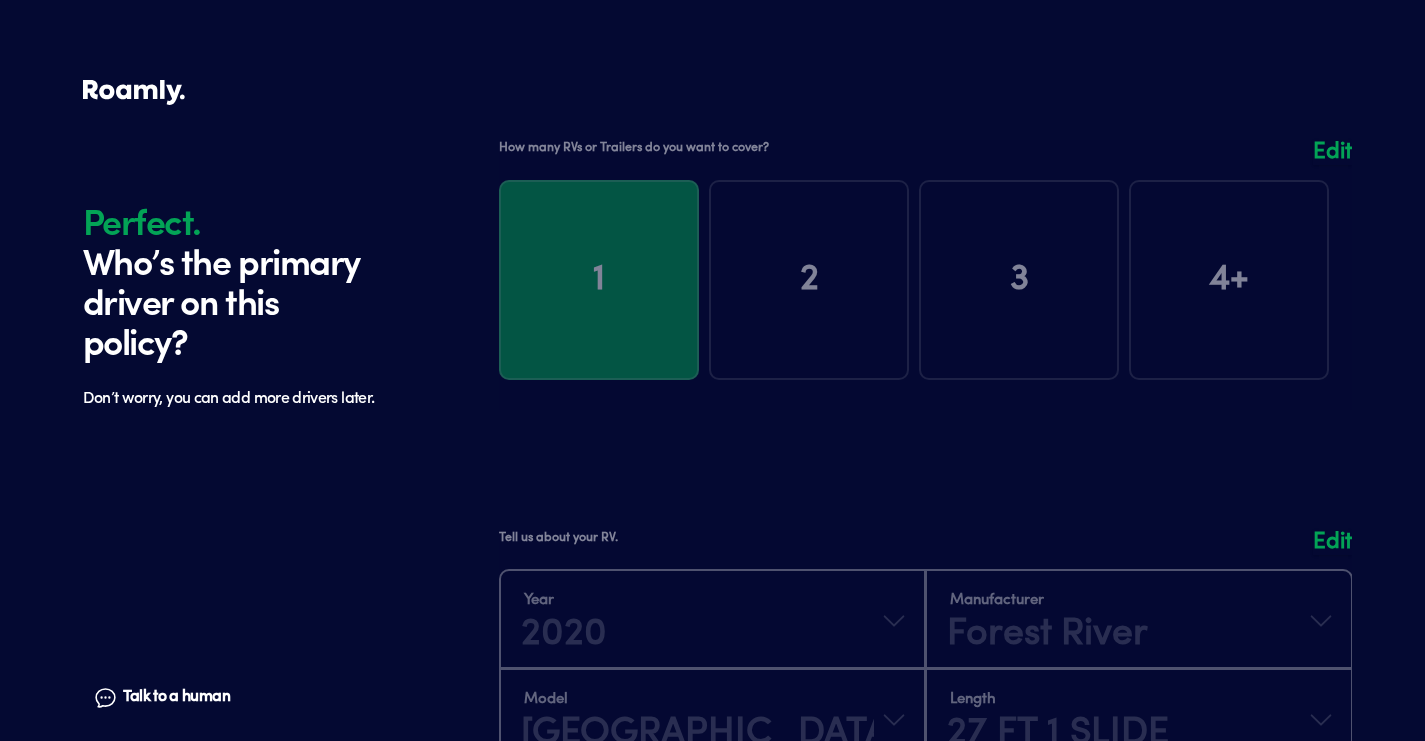 type on "[PERSON_NAME]" 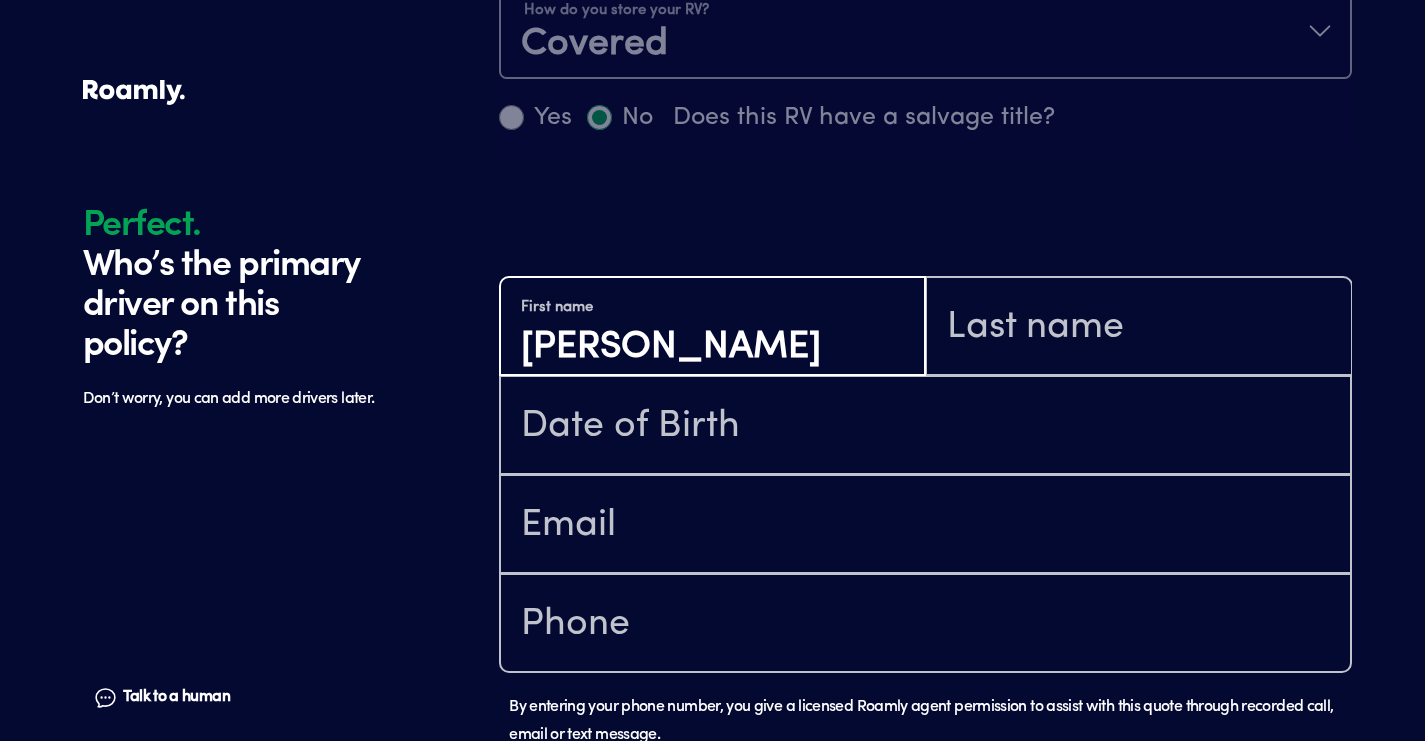 scroll, scrollTop: 1074, scrollLeft: 0, axis: vertical 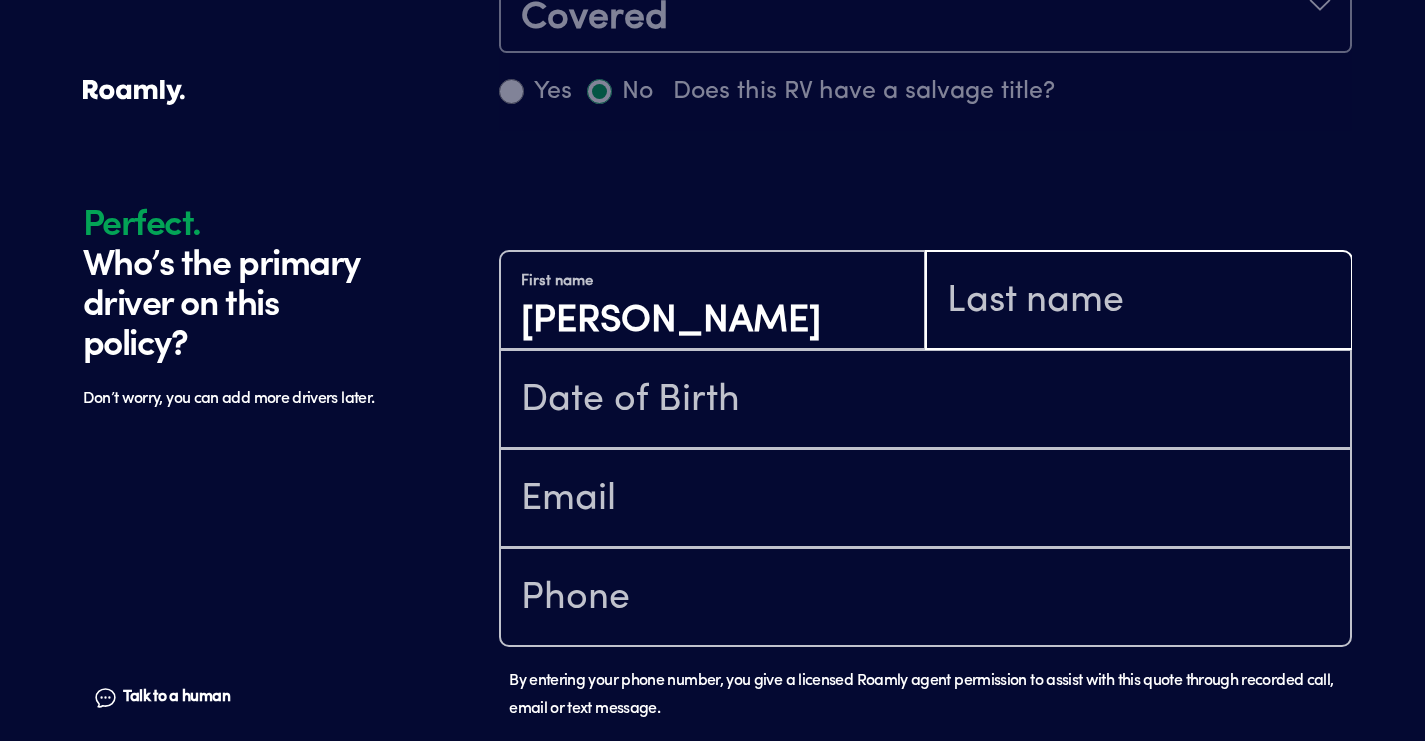 click at bounding box center (1138, 302) 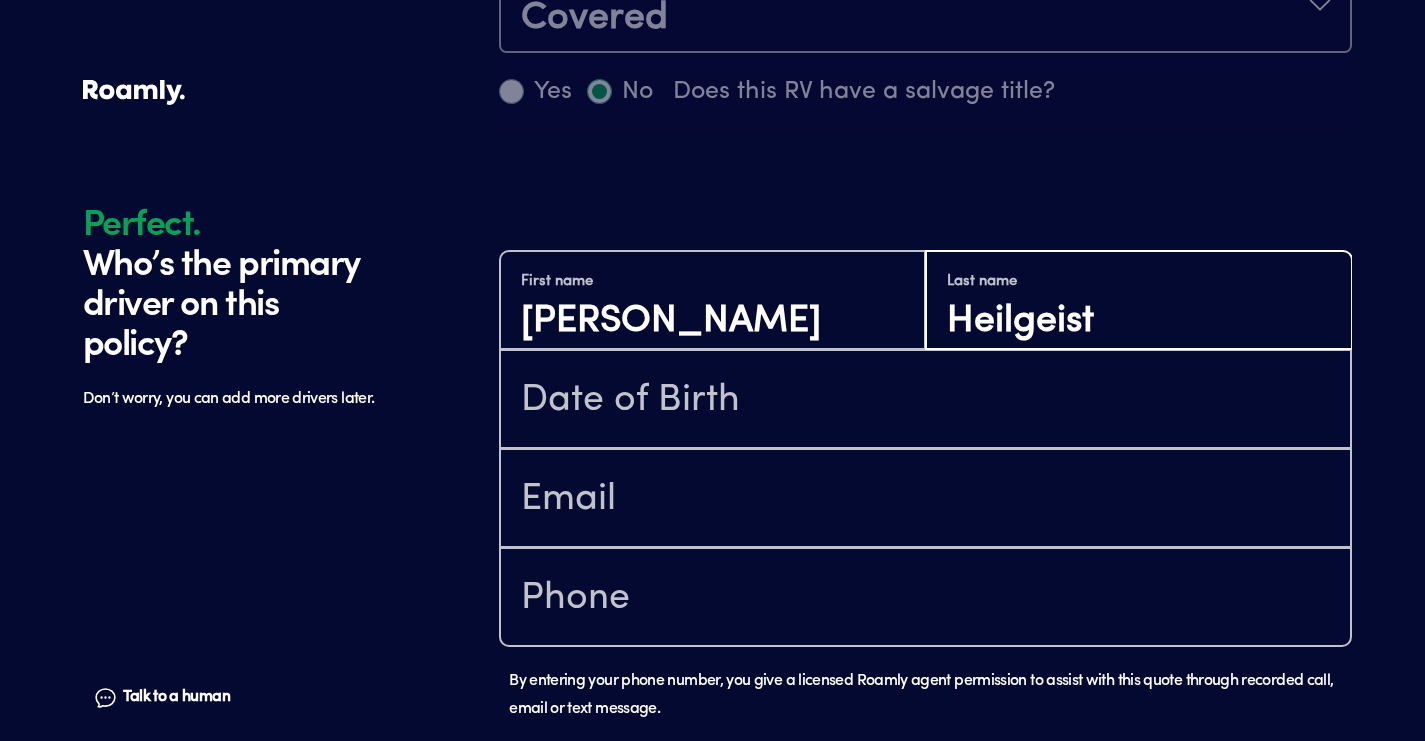 type on "Heilgeist" 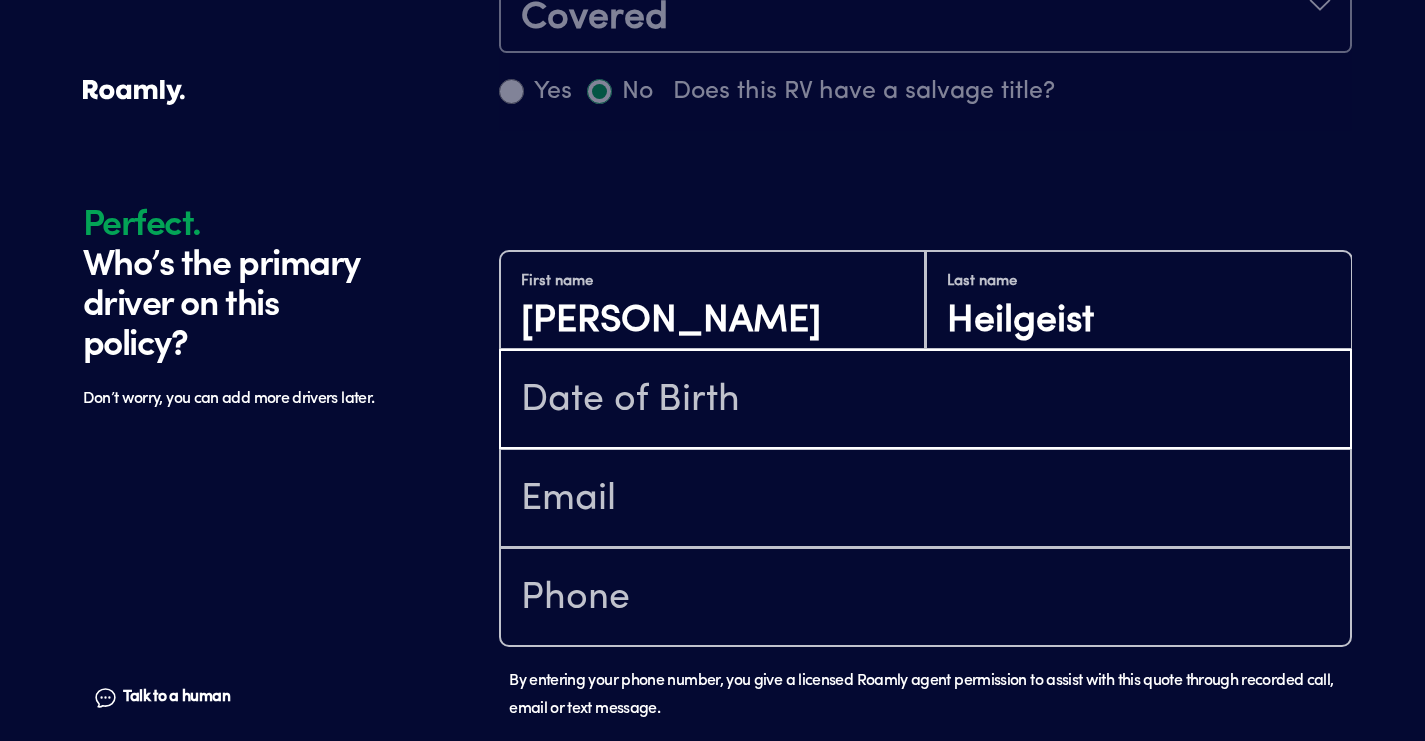 click at bounding box center (925, 401) 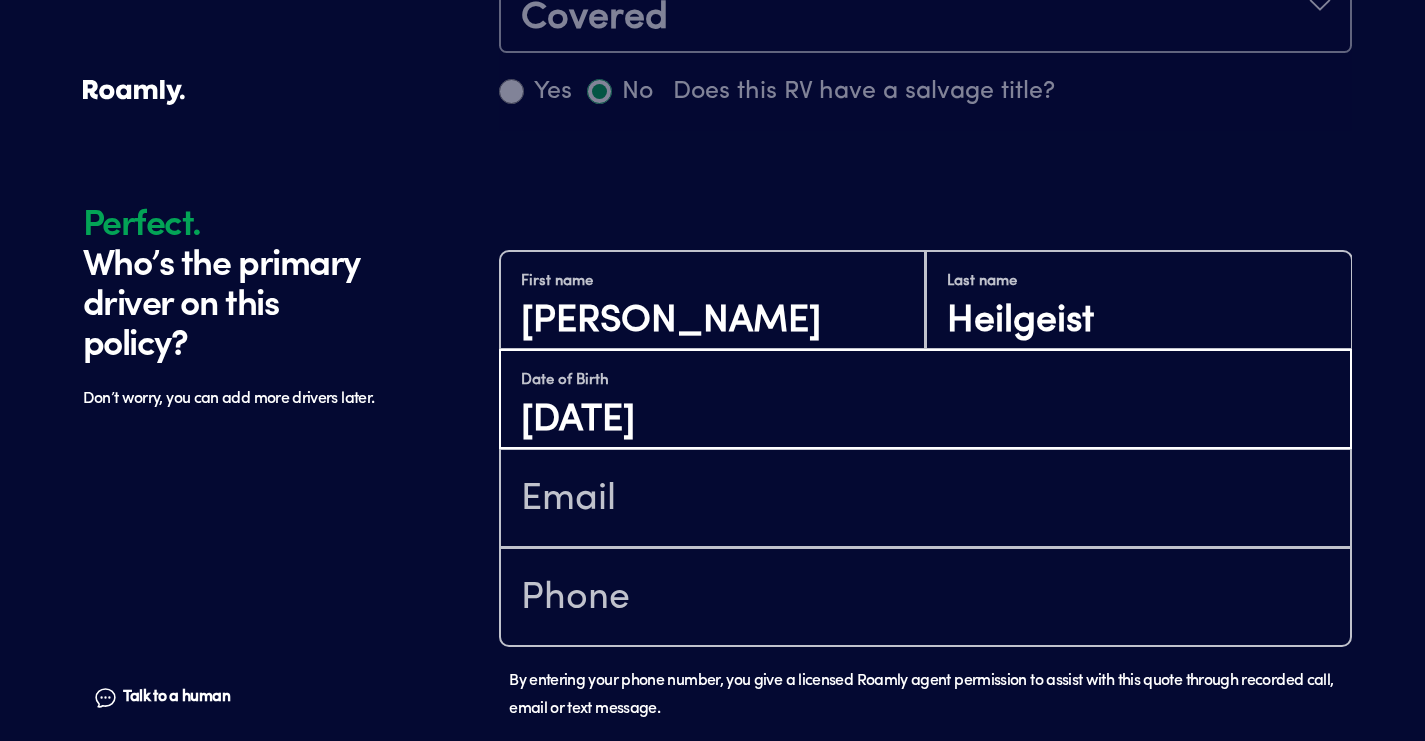 type on "[DATE]" 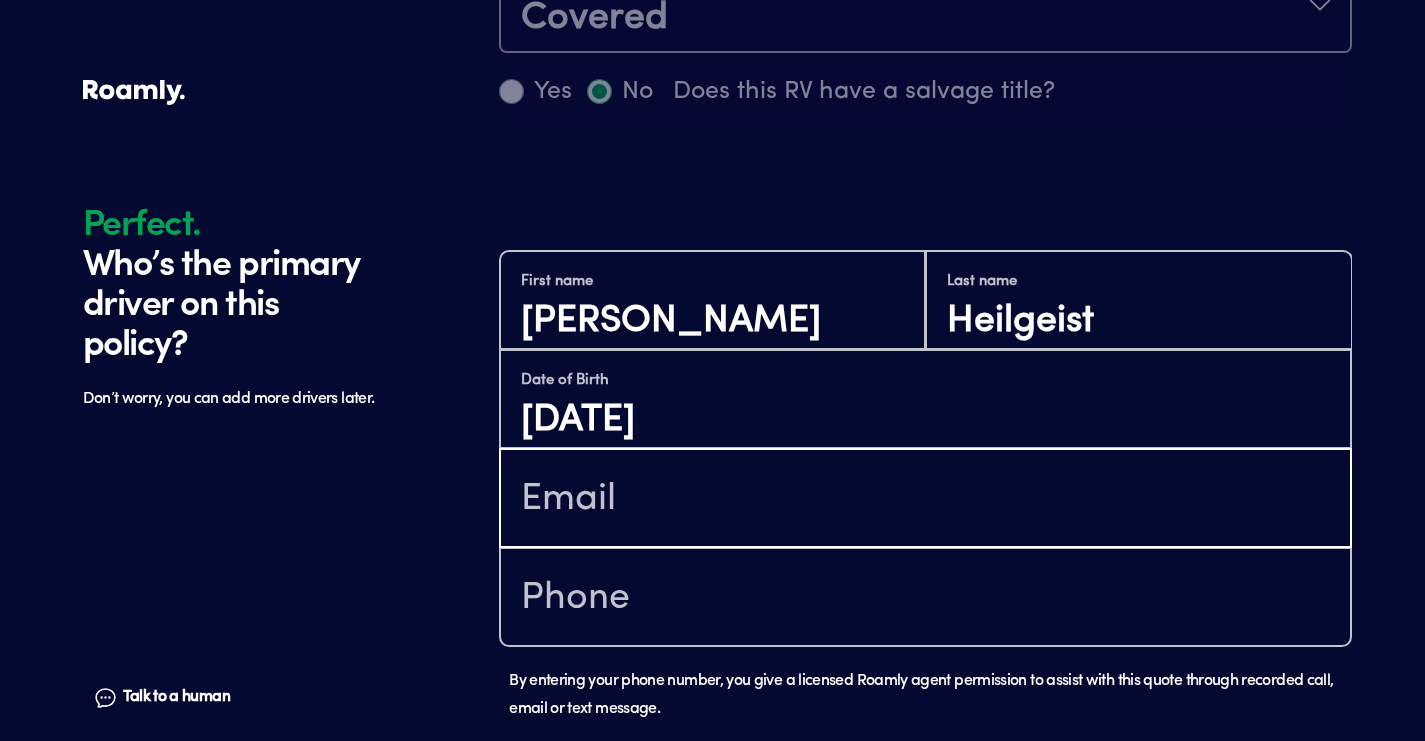 click at bounding box center [925, 500] 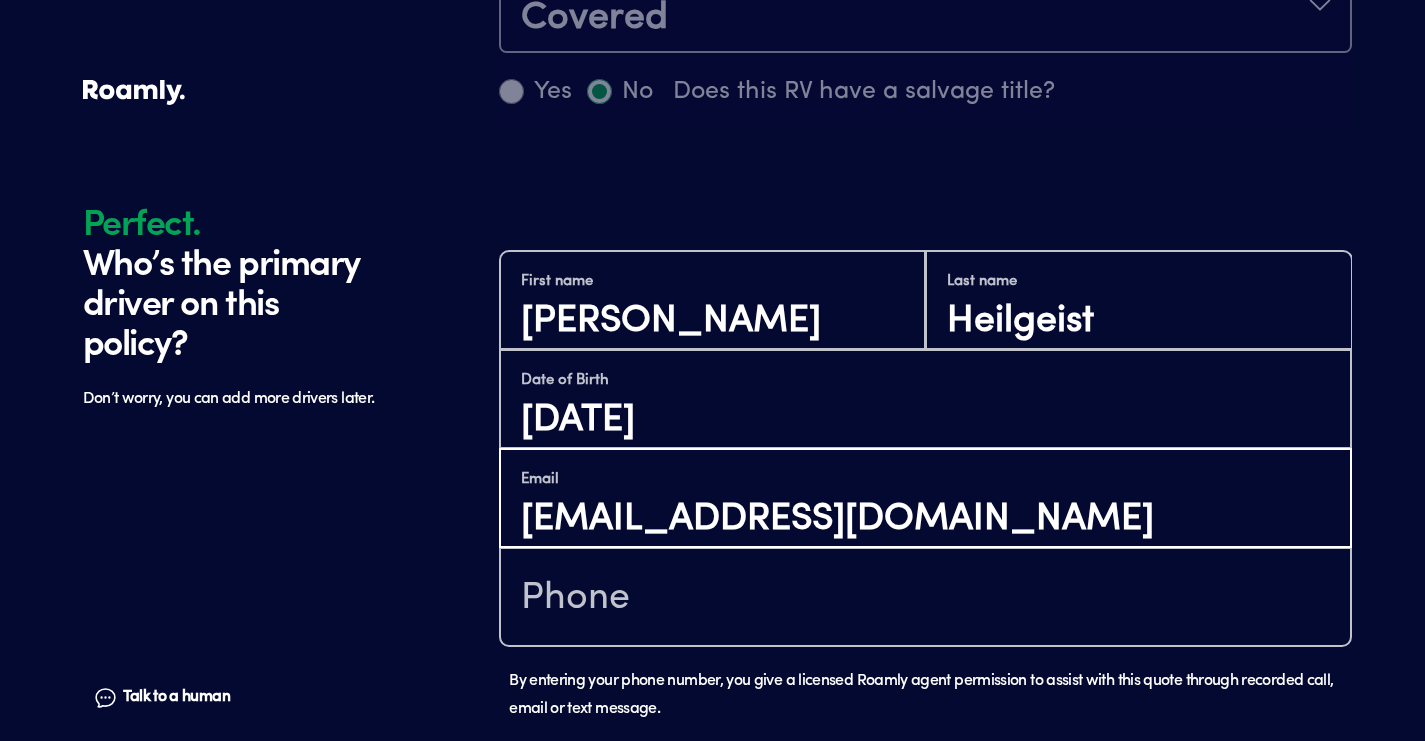 type on "[EMAIL_ADDRESS][DOMAIN_NAME]" 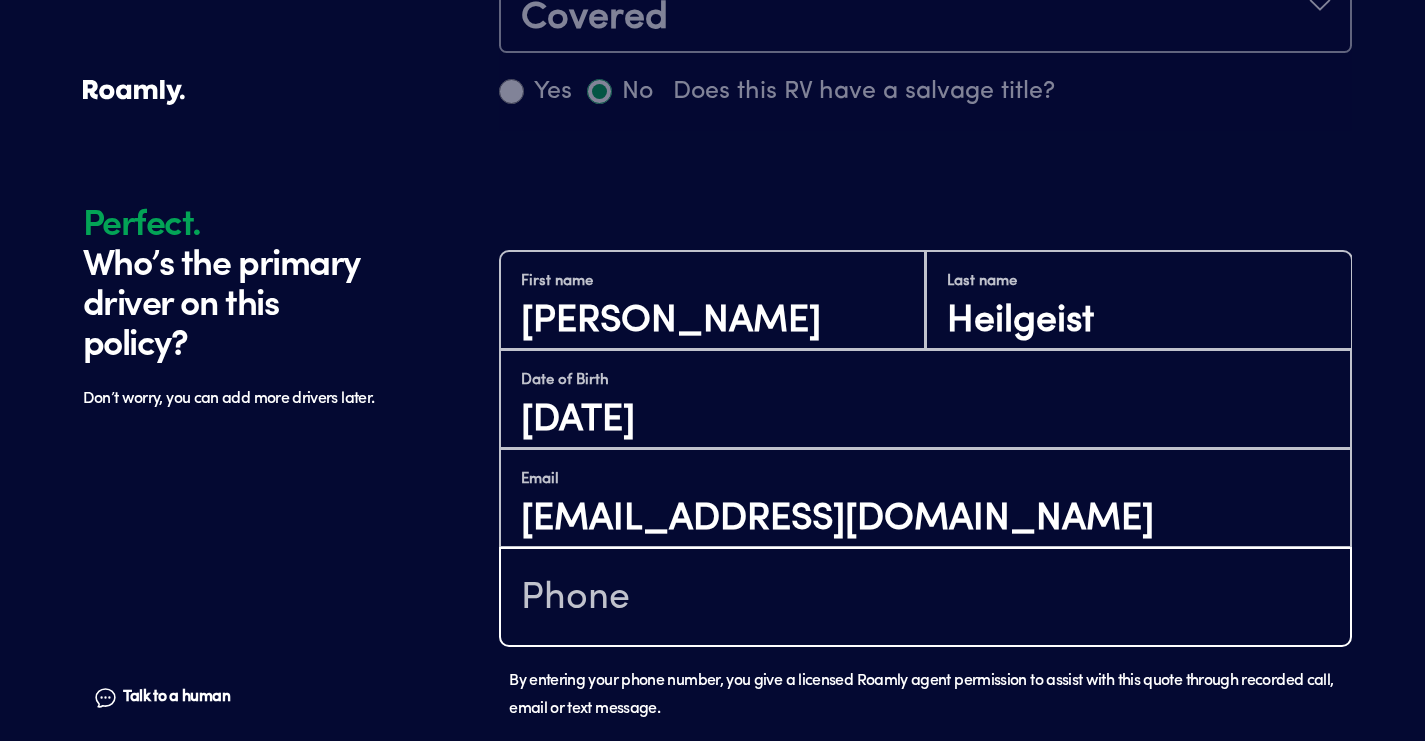 click at bounding box center (925, 599) 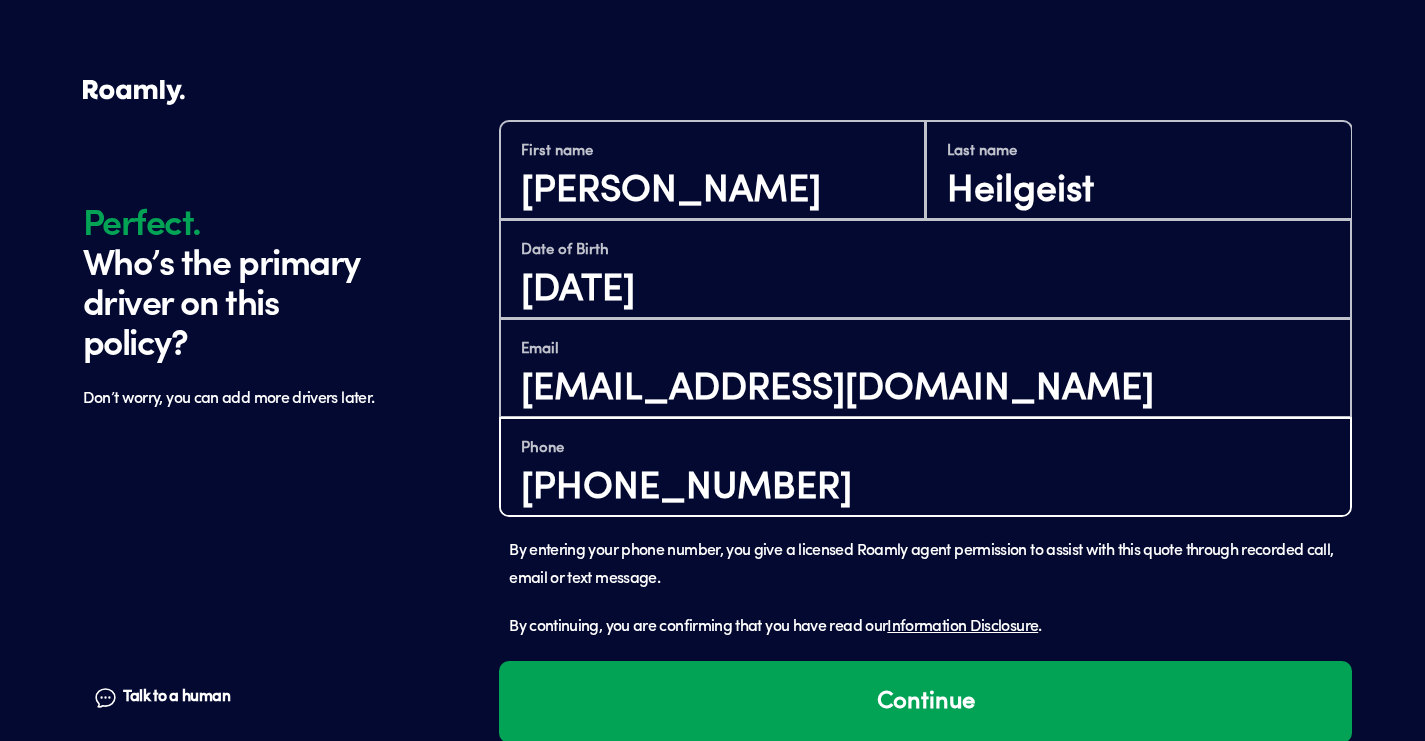 scroll, scrollTop: 1235, scrollLeft: 0, axis: vertical 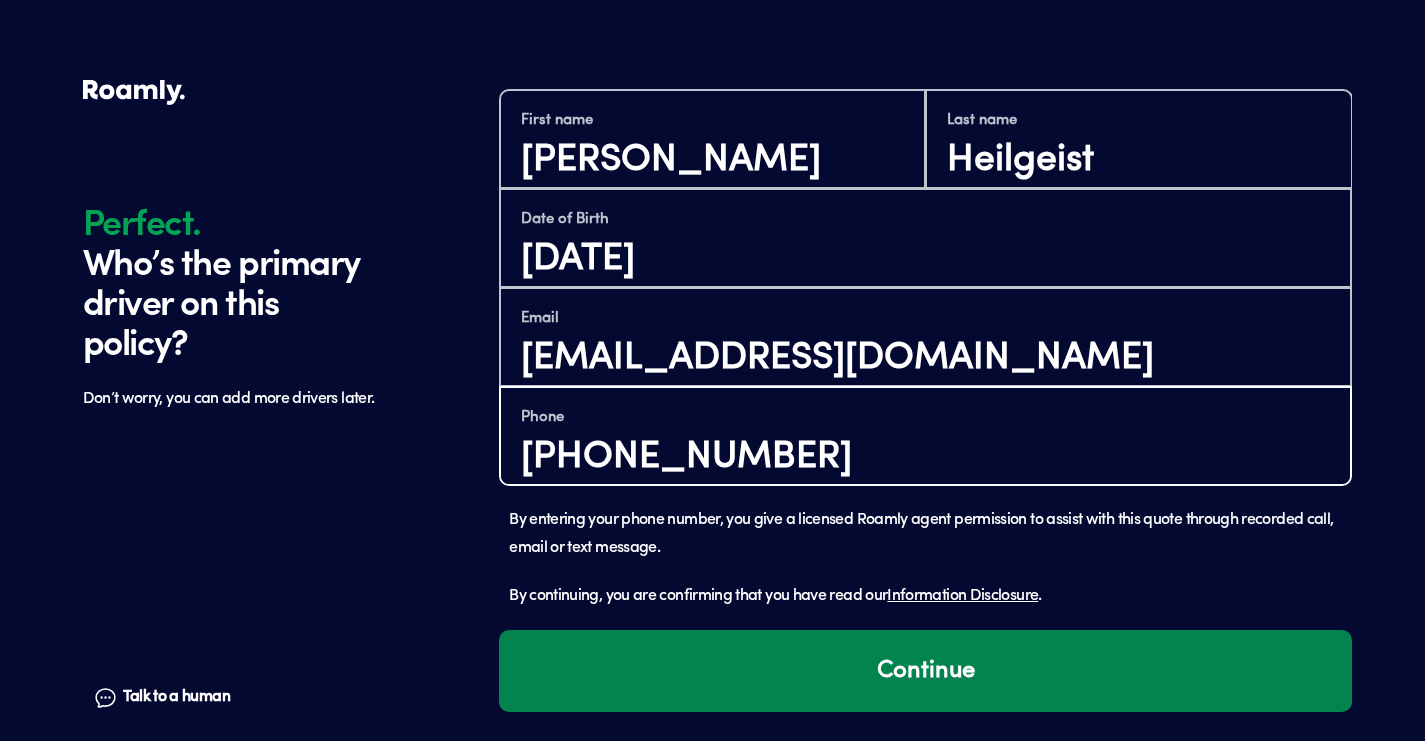 type on "[PHONE_NUMBER]" 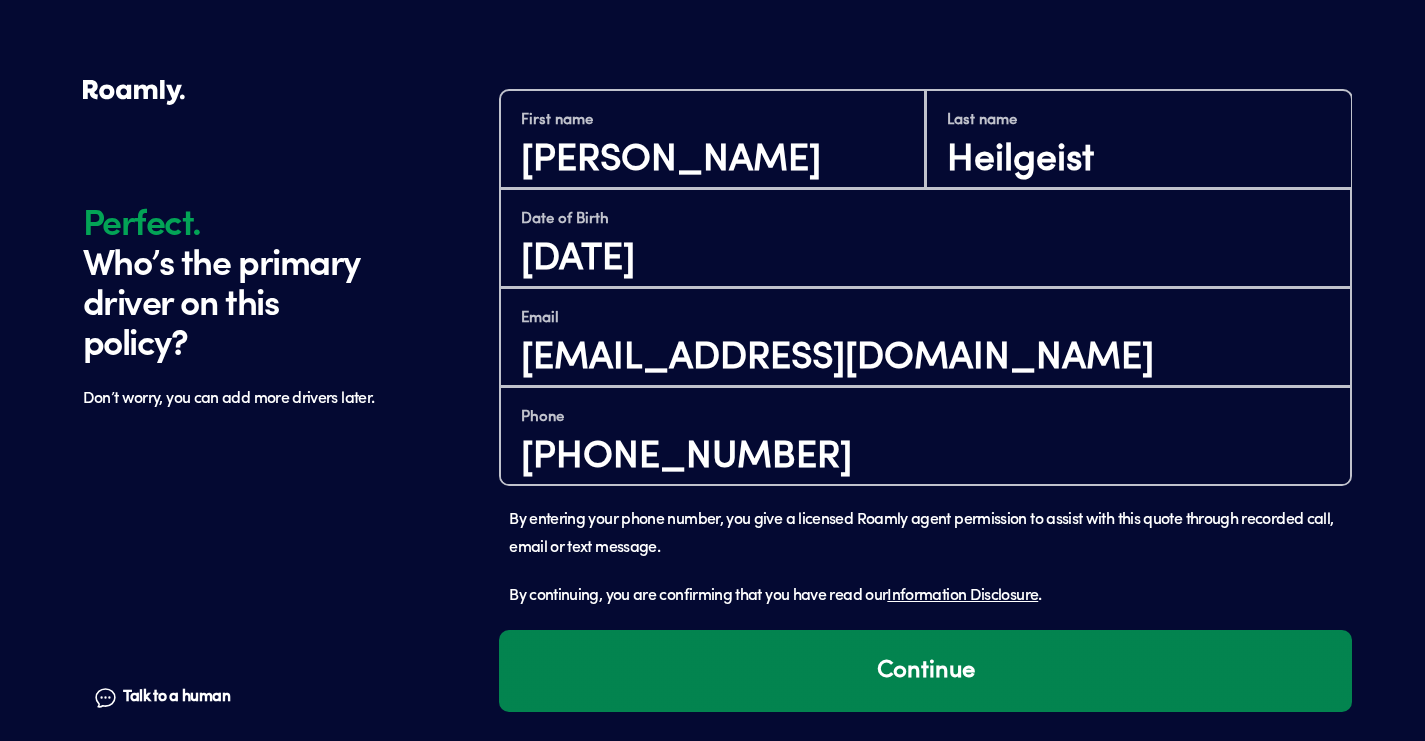 click on "Continue" at bounding box center (925, 671) 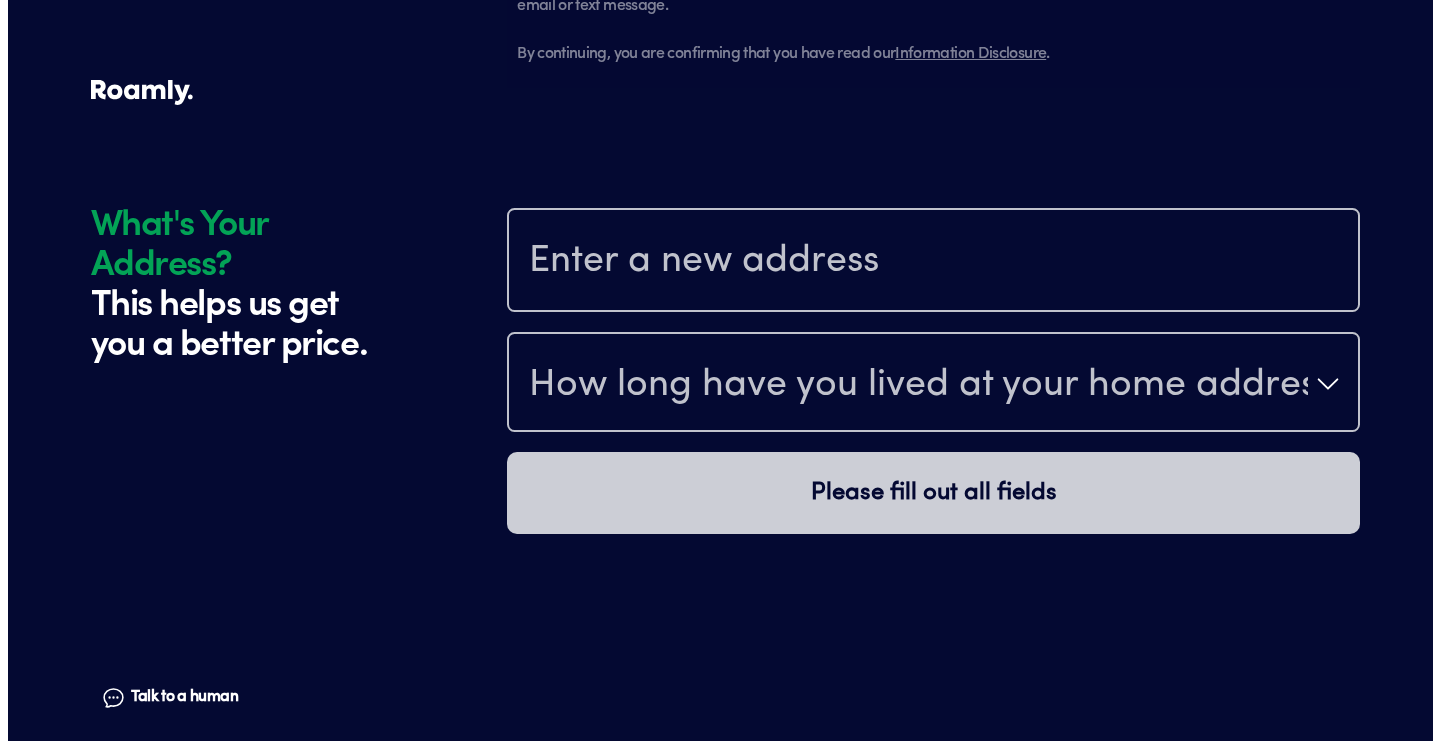 scroll, scrollTop: 1828, scrollLeft: 0, axis: vertical 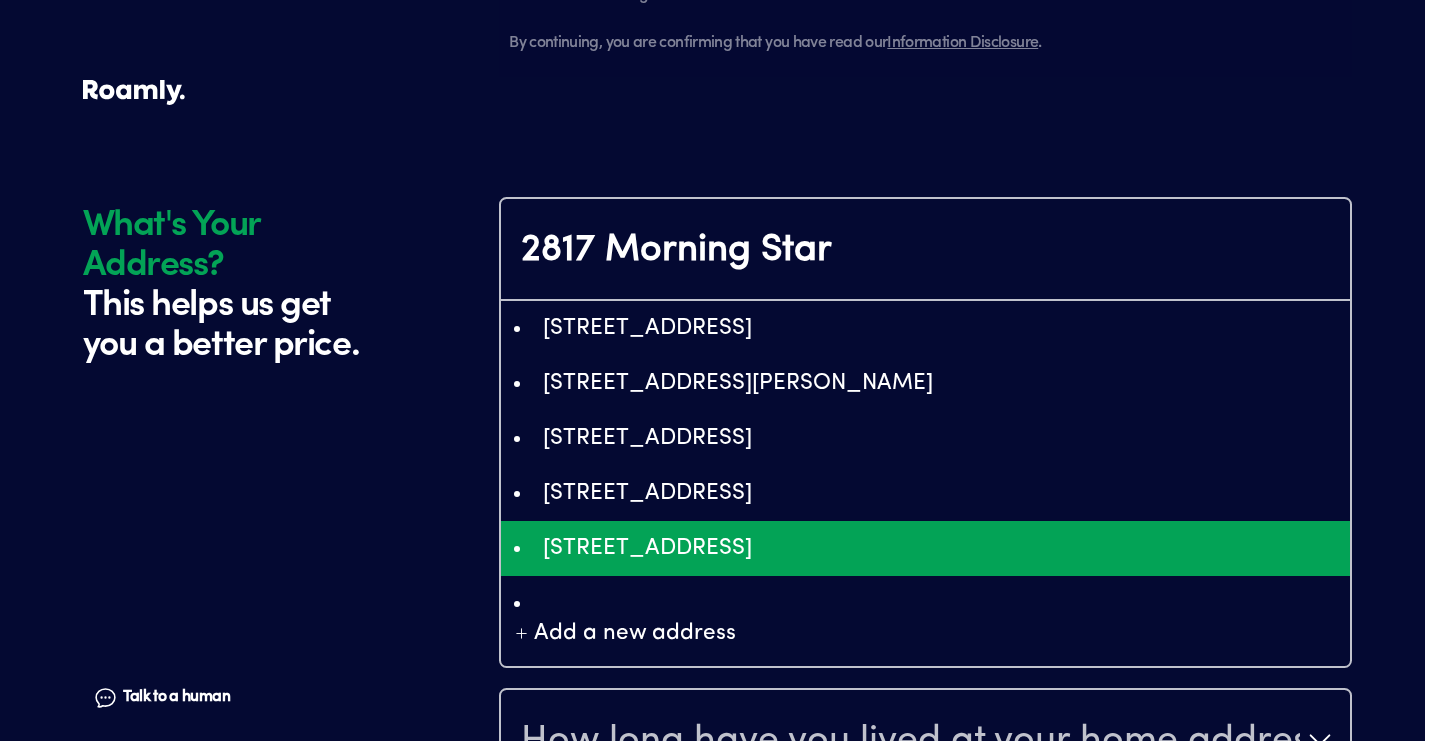 type on "ChIJPSQRVne43IARk7VRDz-tzhc" 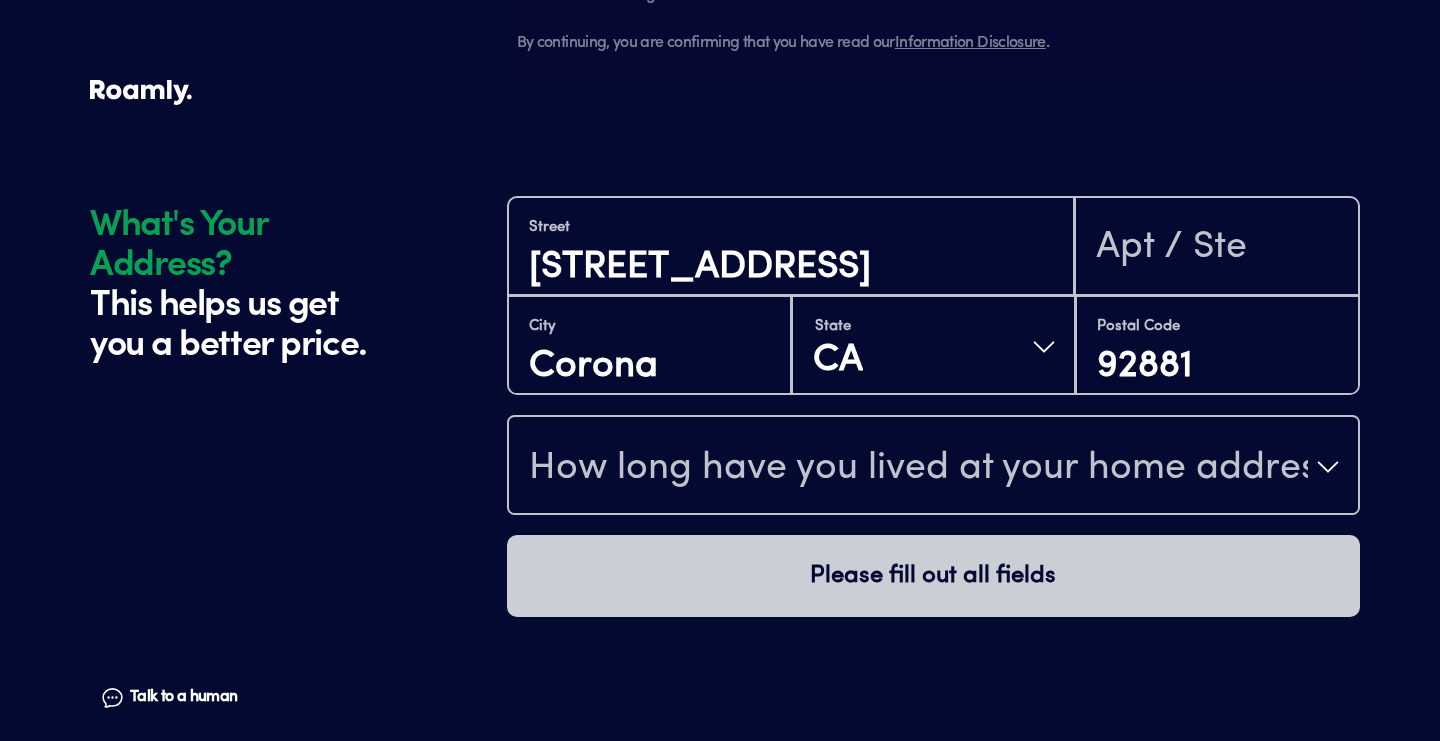 click on "How long have you lived at your home address?" at bounding box center [933, 467] 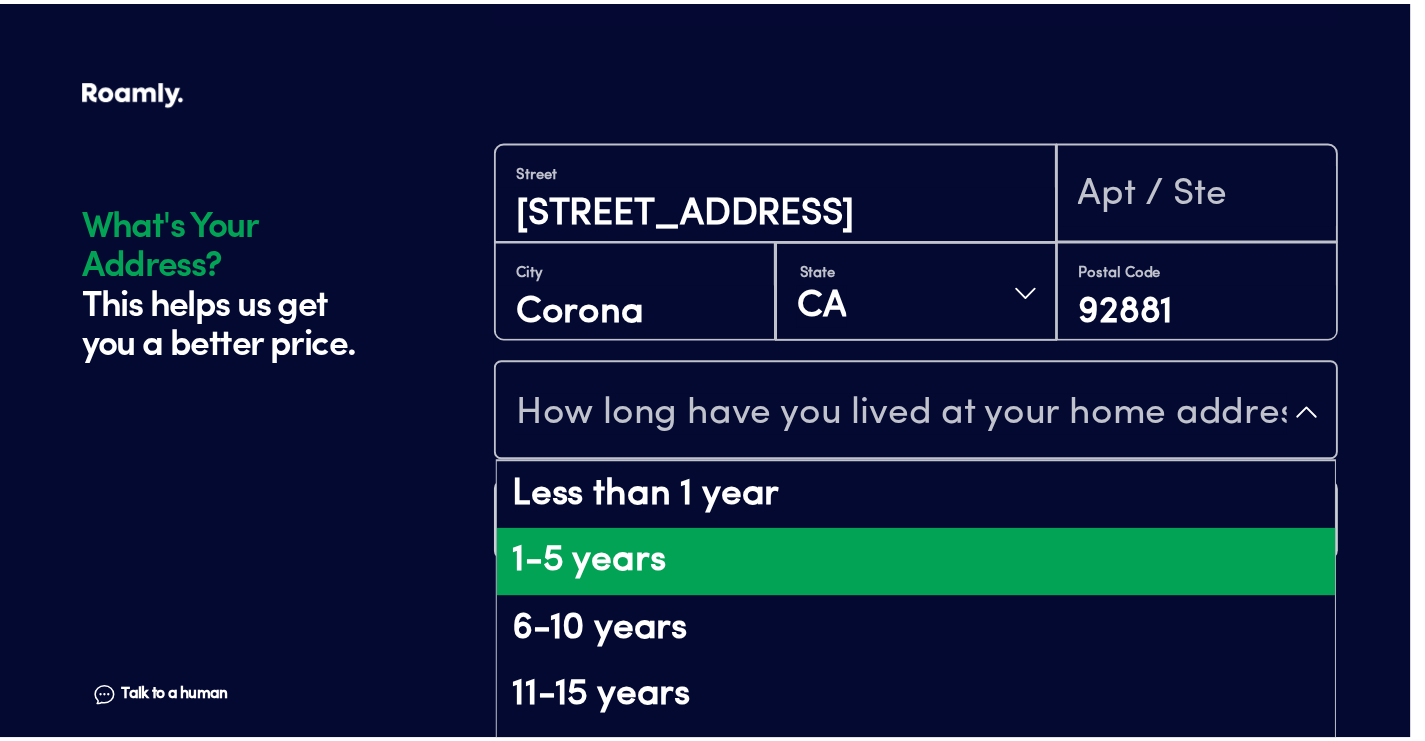scroll, scrollTop: 57, scrollLeft: 0, axis: vertical 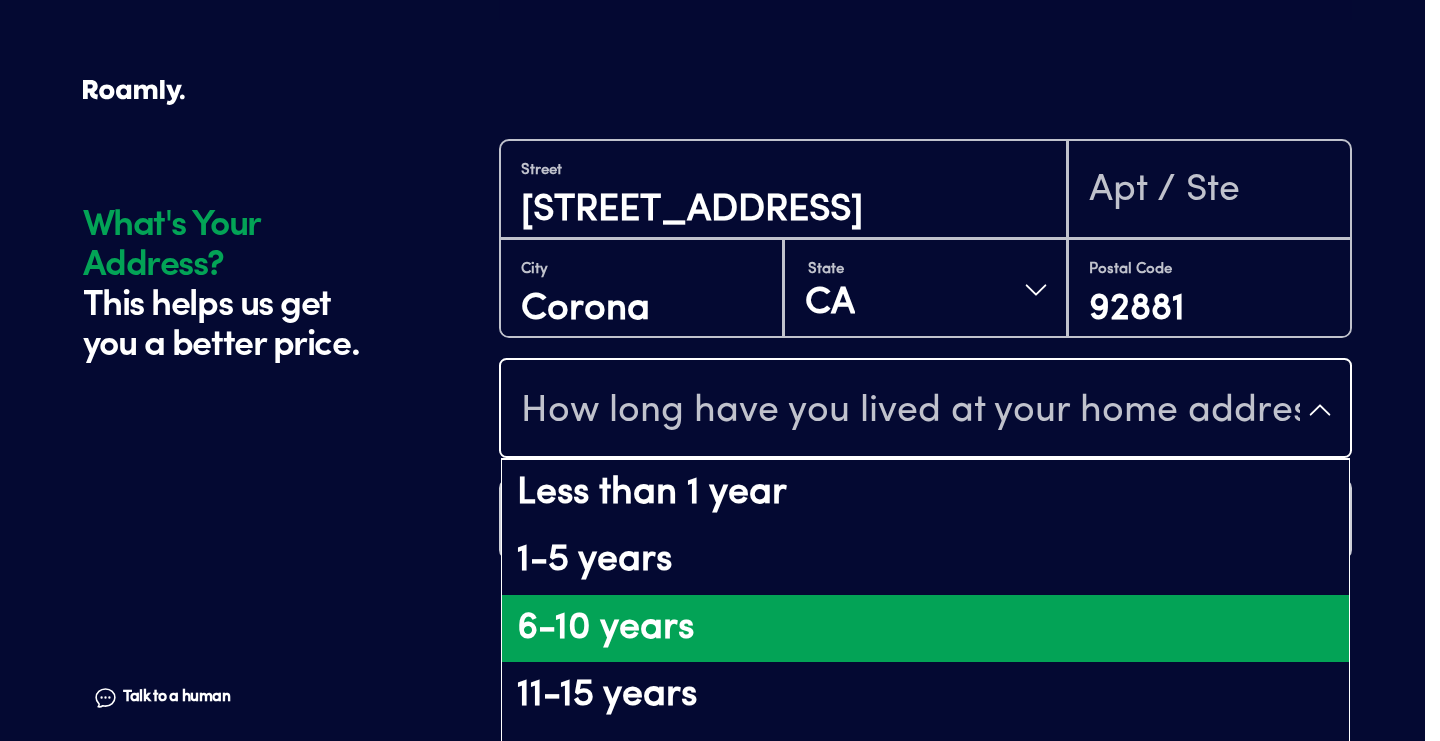 click on "6-10 years" at bounding box center (925, 629) 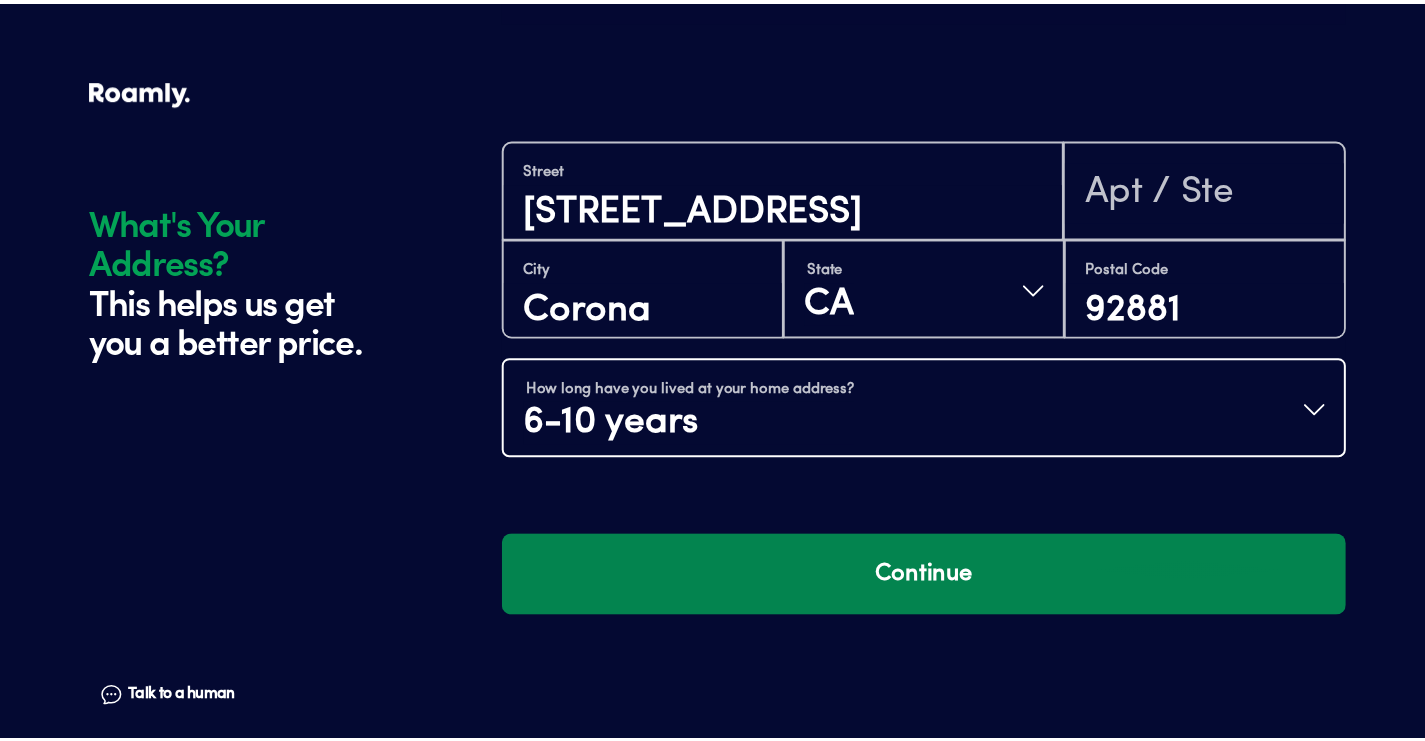 scroll, scrollTop: 0, scrollLeft: 0, axis: both 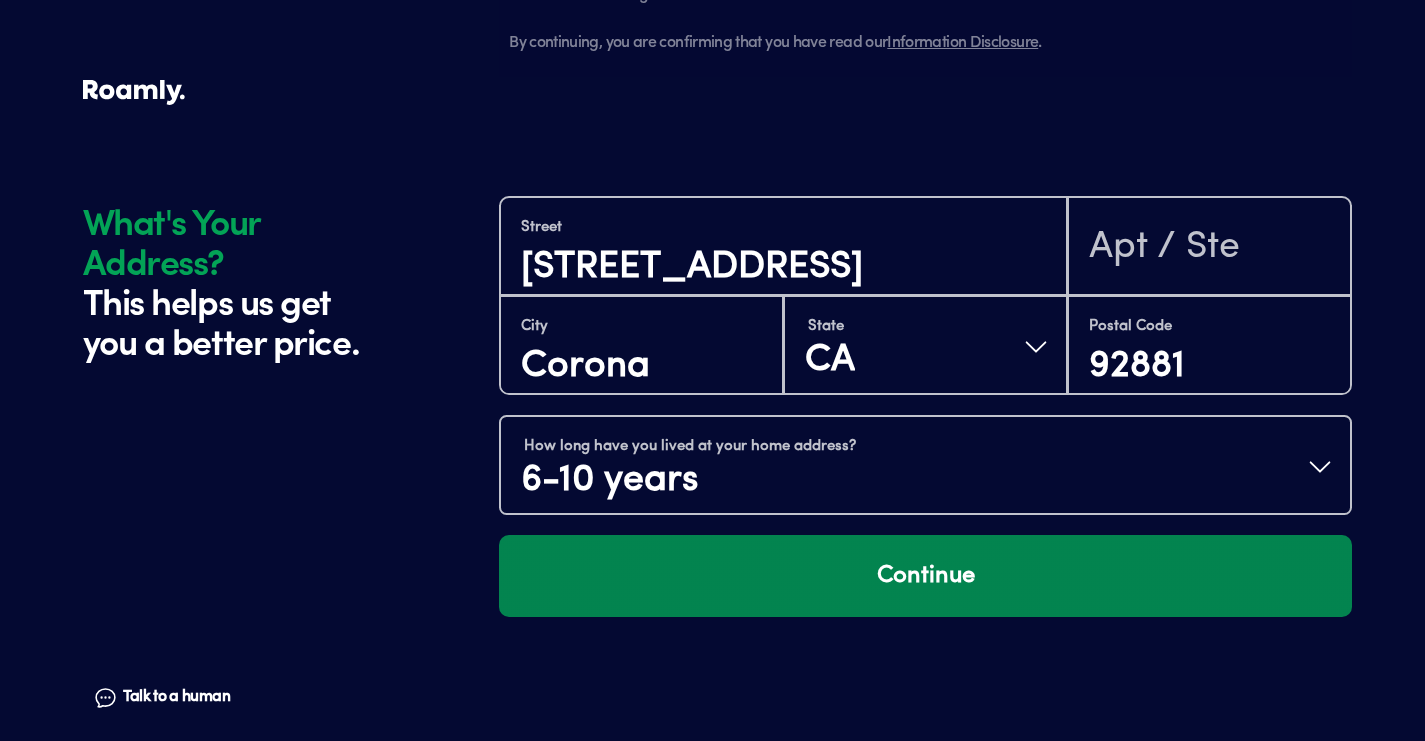 click on "Continue" at bounding box center (925, 576) 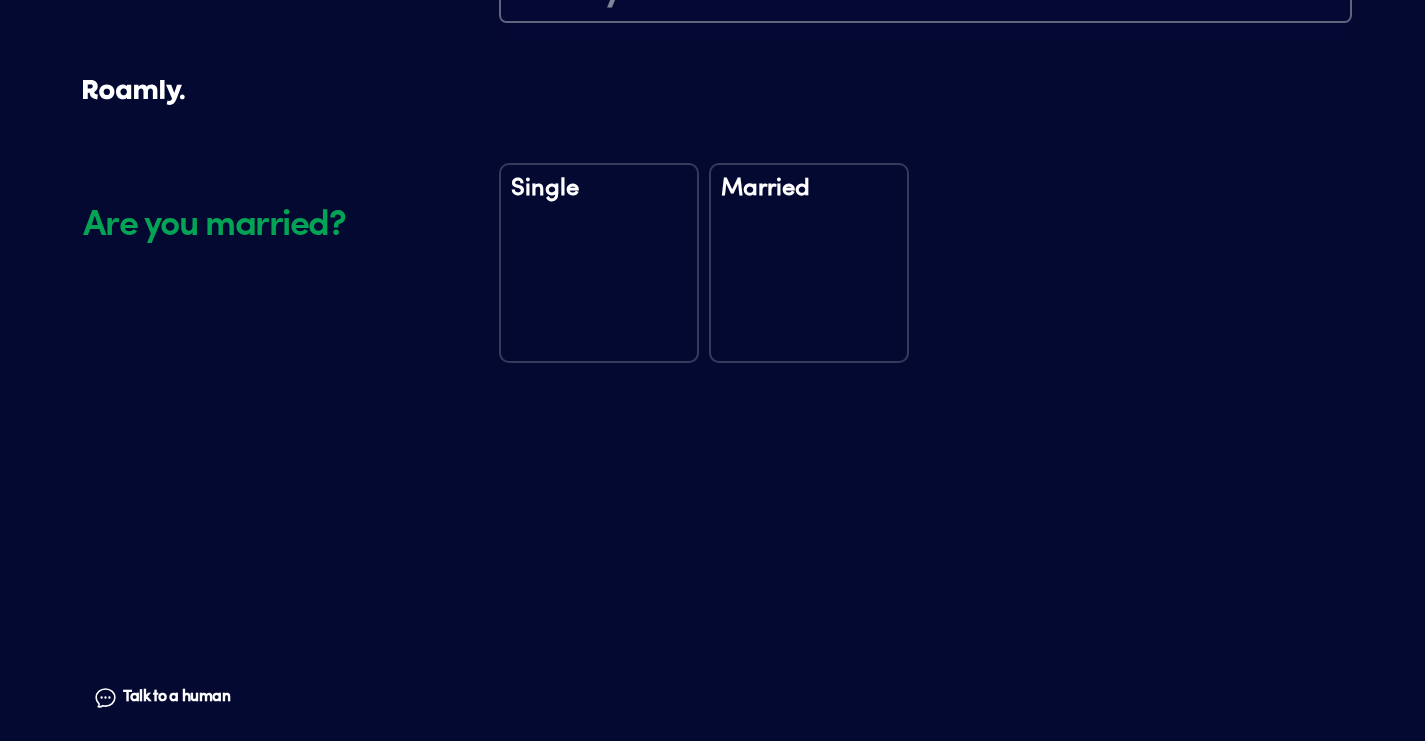 scroll, scrollTop: 2337, scrollLeft: 0, axis: vertical 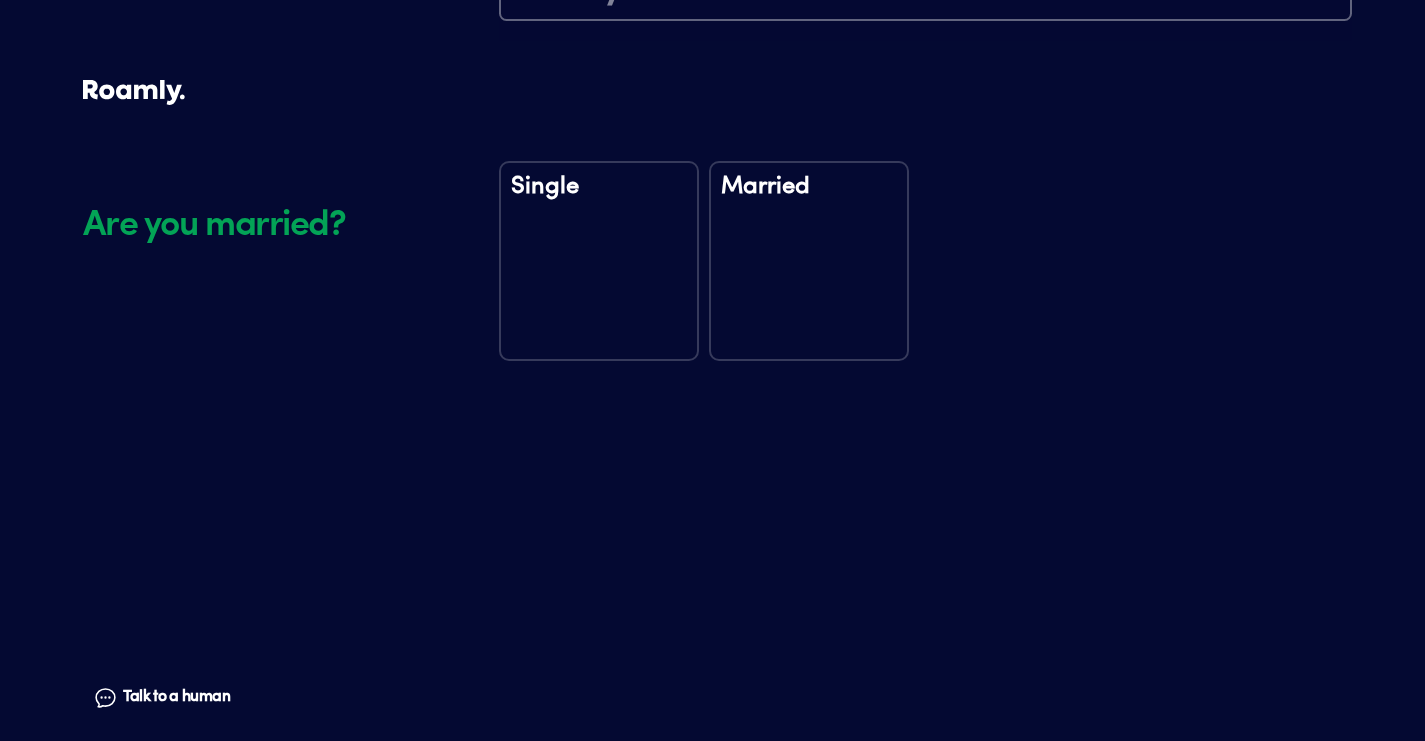 click on "Married" at bounding box center (809, 261) 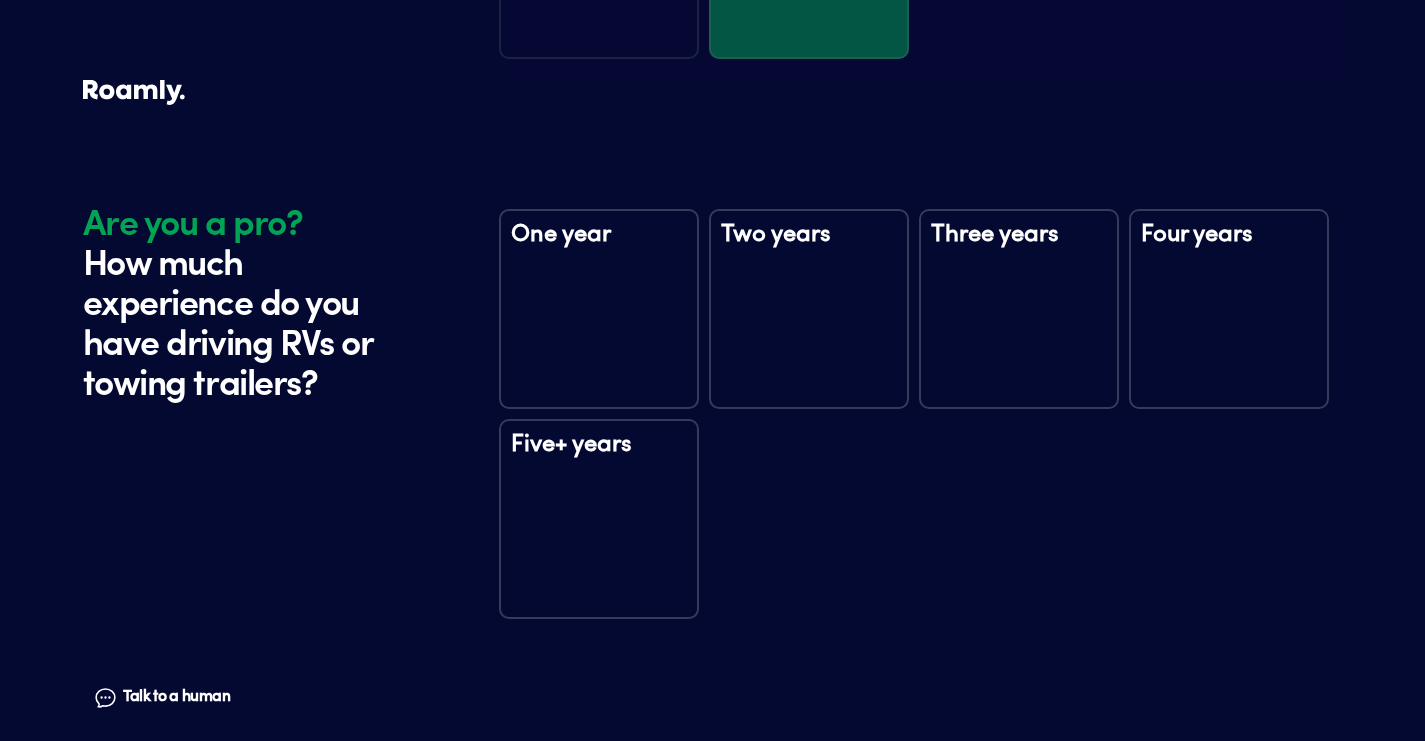 scroll, scrollTop: 2727, scrollLeft: 0, axis: vertical 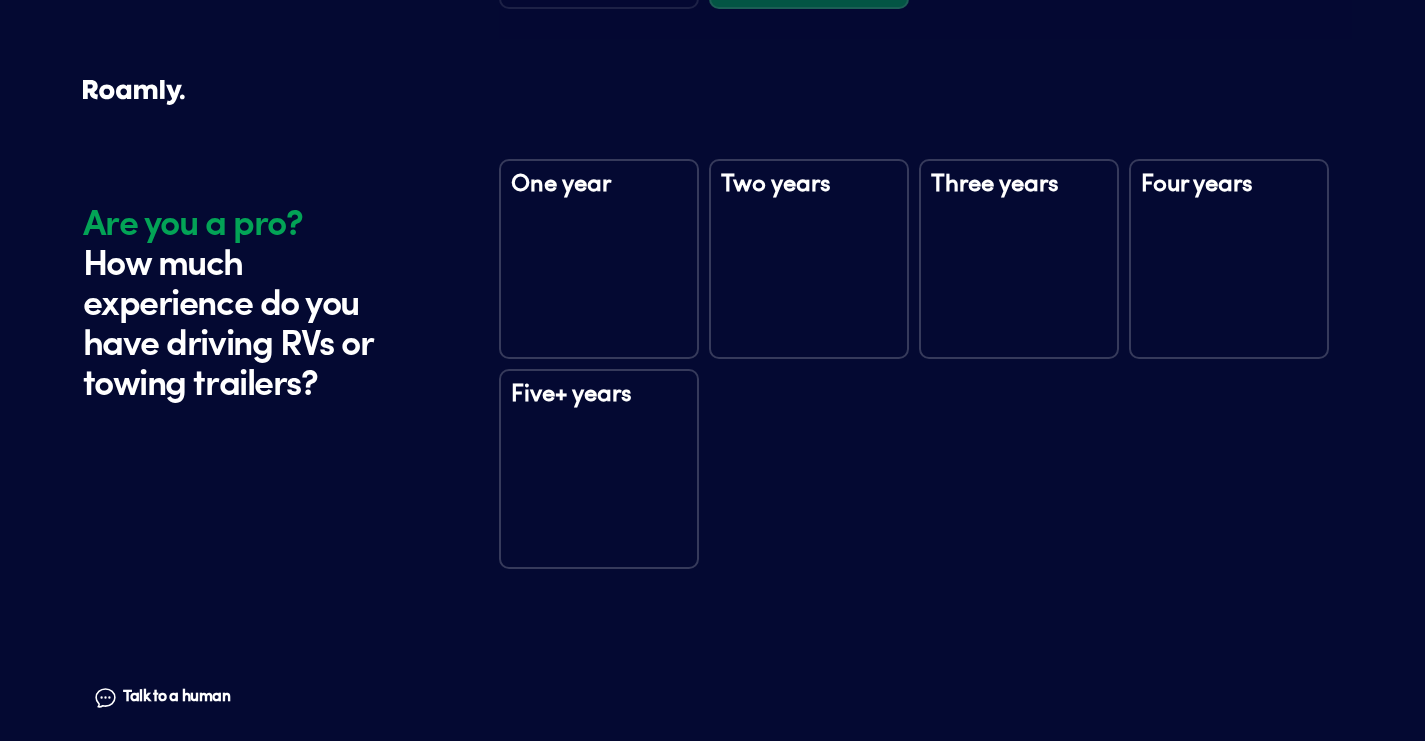 click on "Five+ years" at bounding box center [599, 469] 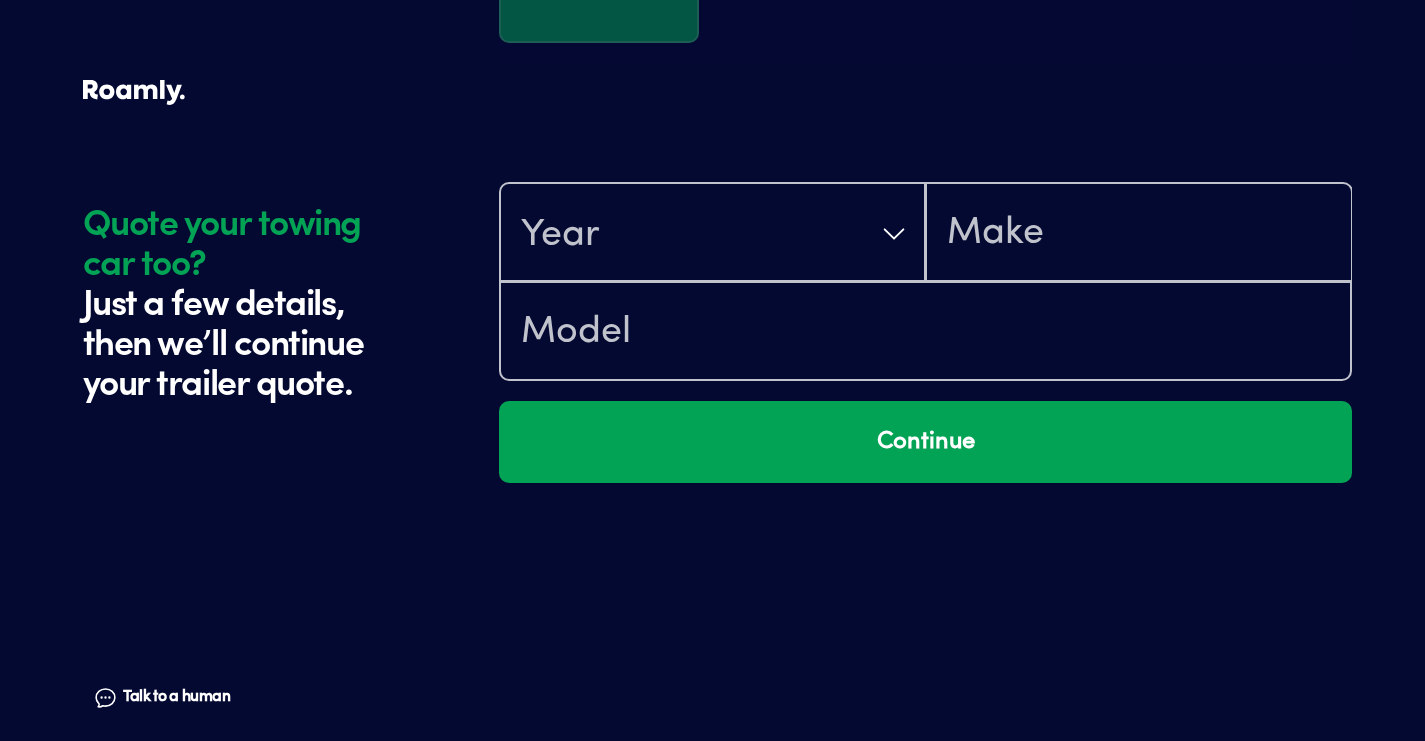 scroll, scrollTop: 3317, scrollLeft: 0, axis: vertical 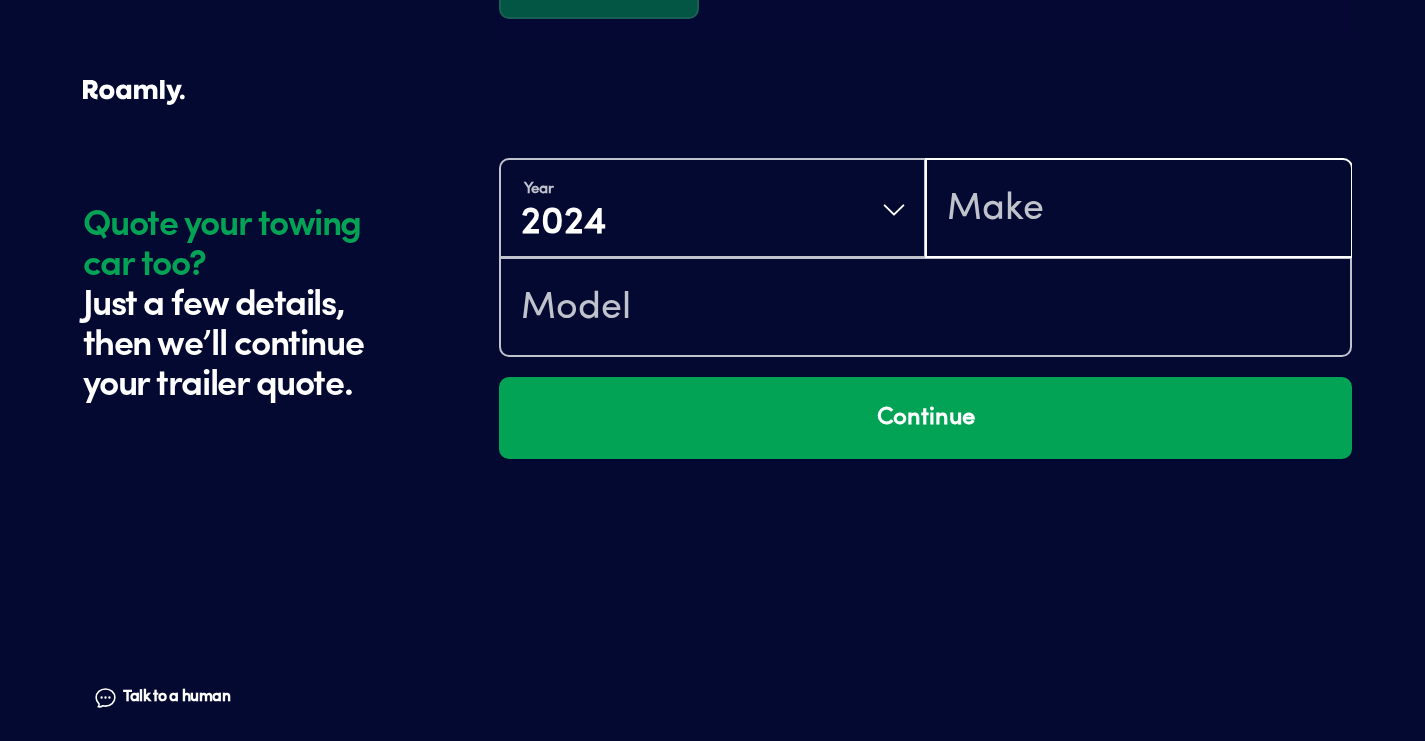 click at bounding box center [1138, 210] 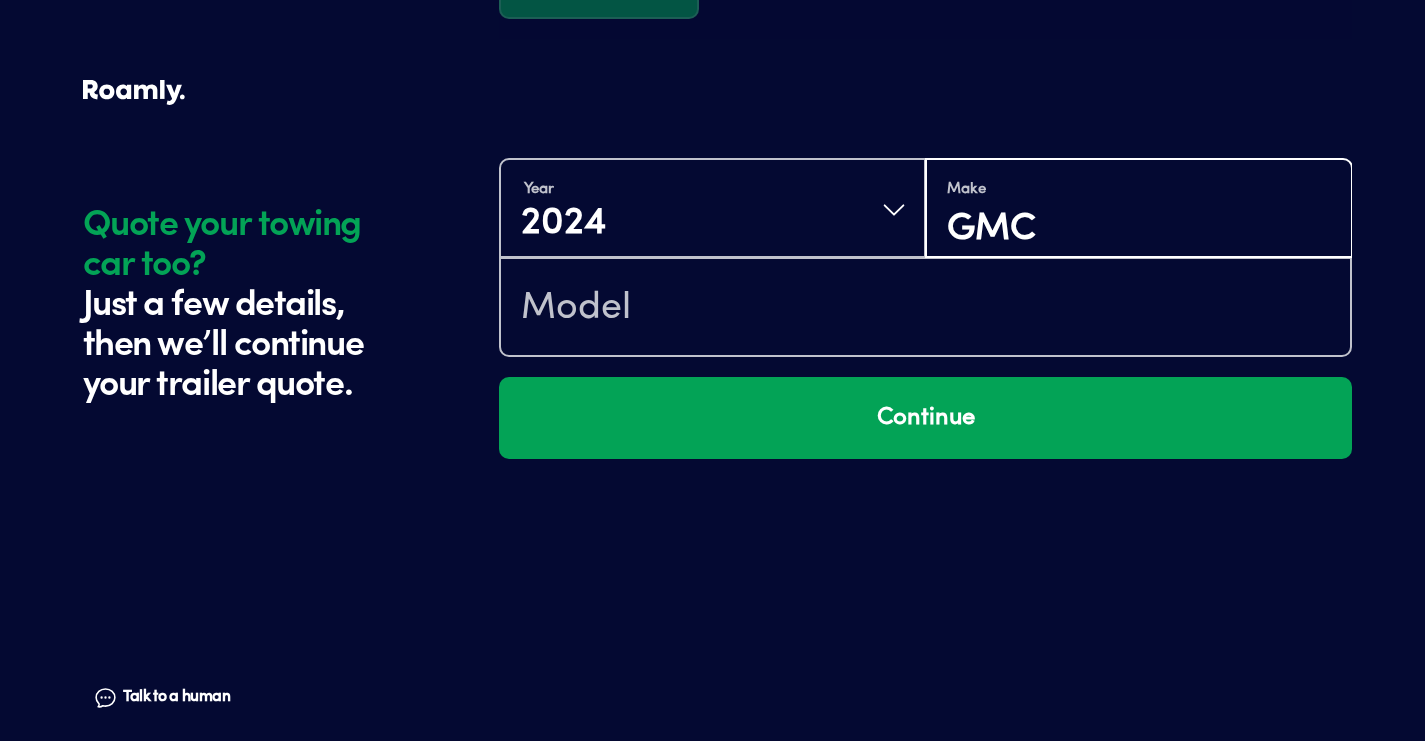 type on "GMC" 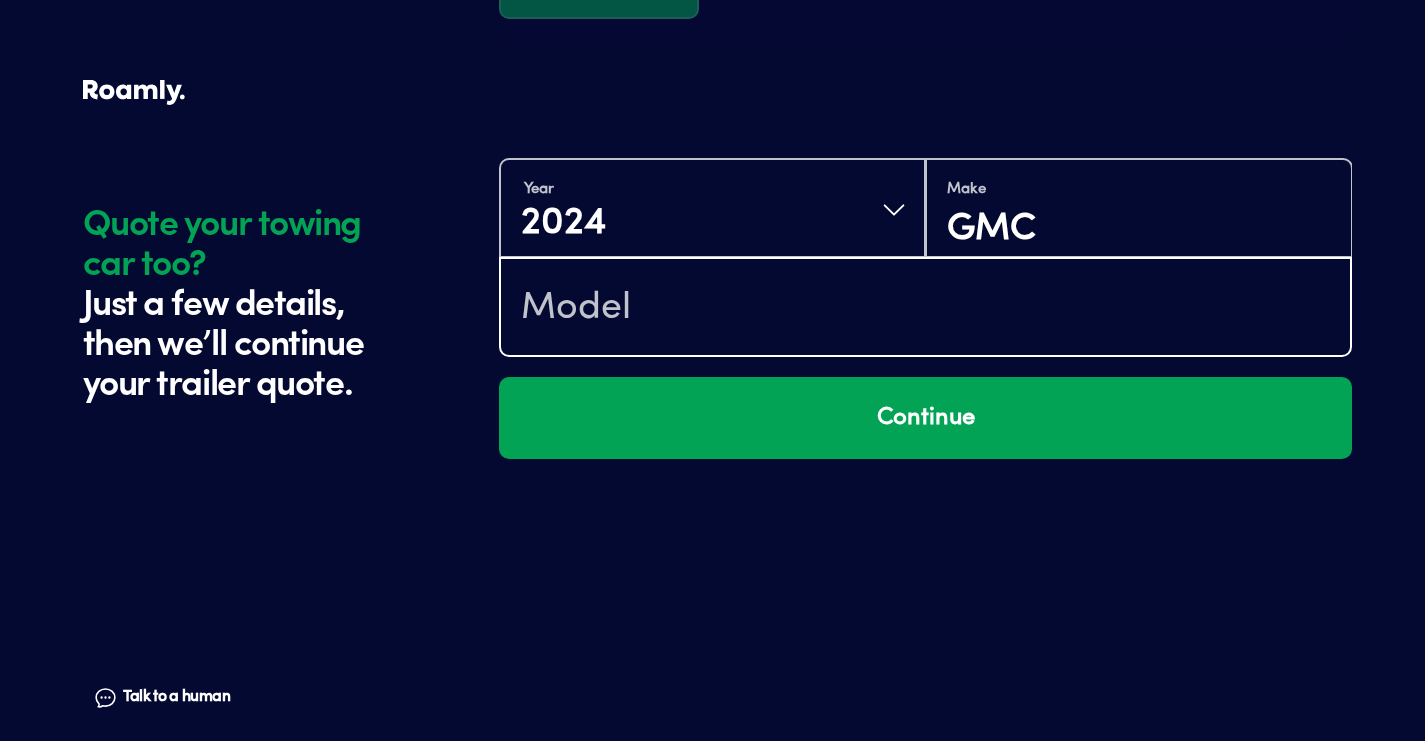 click at bounding box center (925, 309) 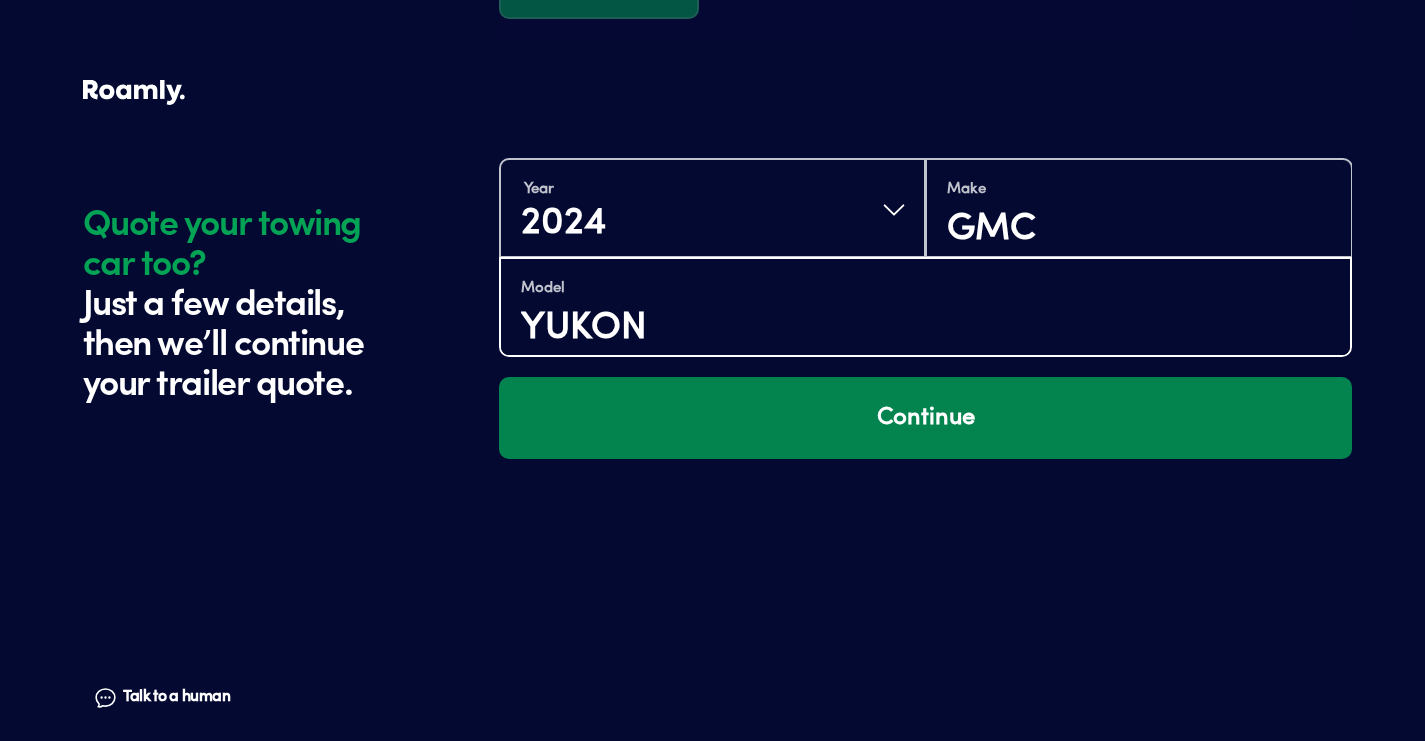 type on "YUKON" 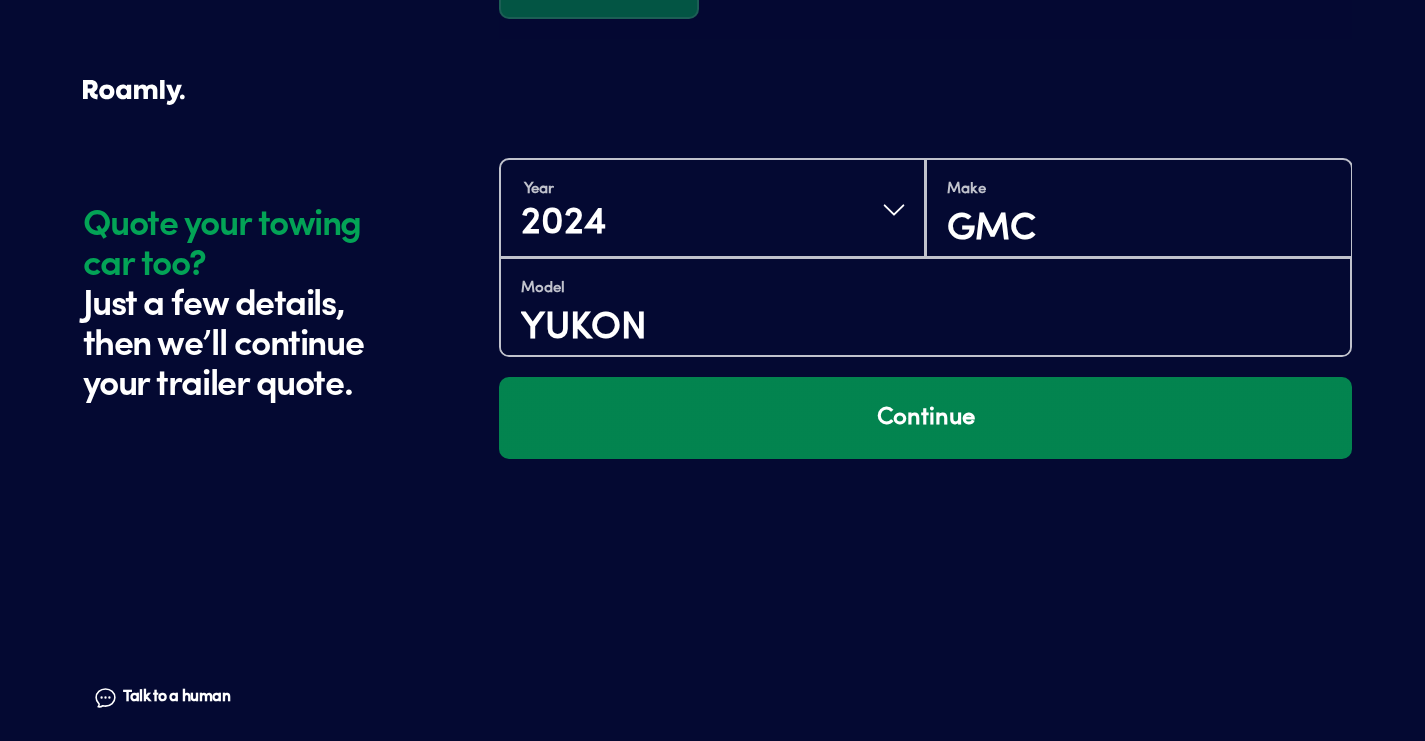 click on "Continue" at bounding box center (925, 418) 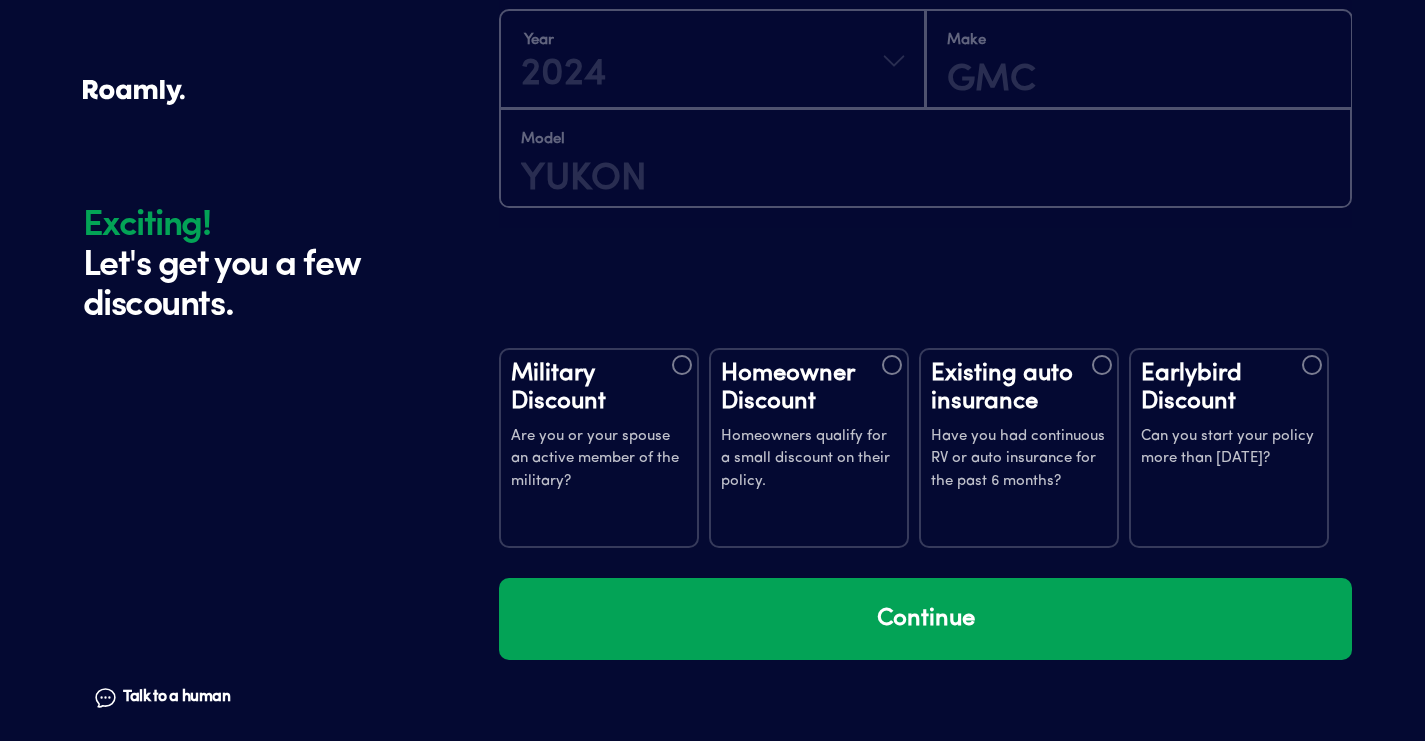 scroll, scrollTop: 3501, scrollLeft: 0, axis: vertical 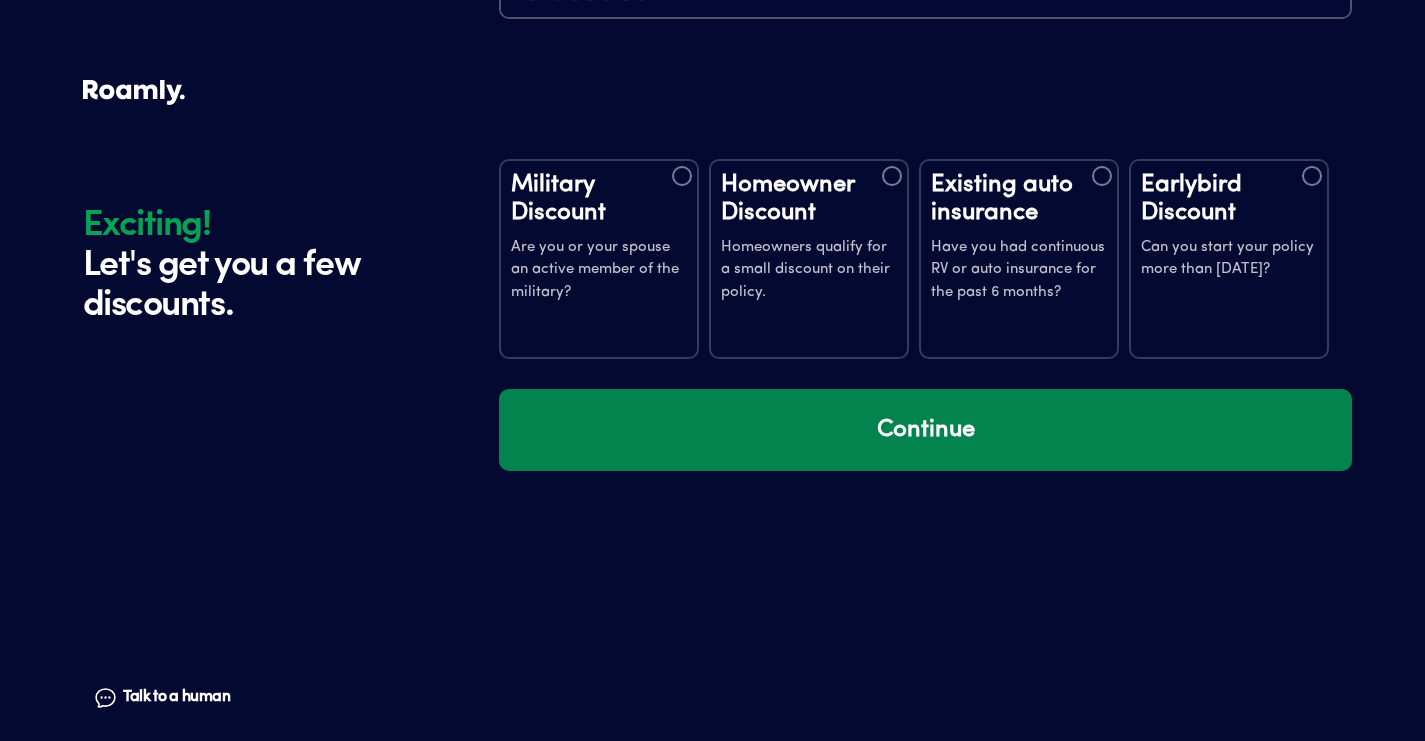 click on "Continue" at bounding box center (925, 430) 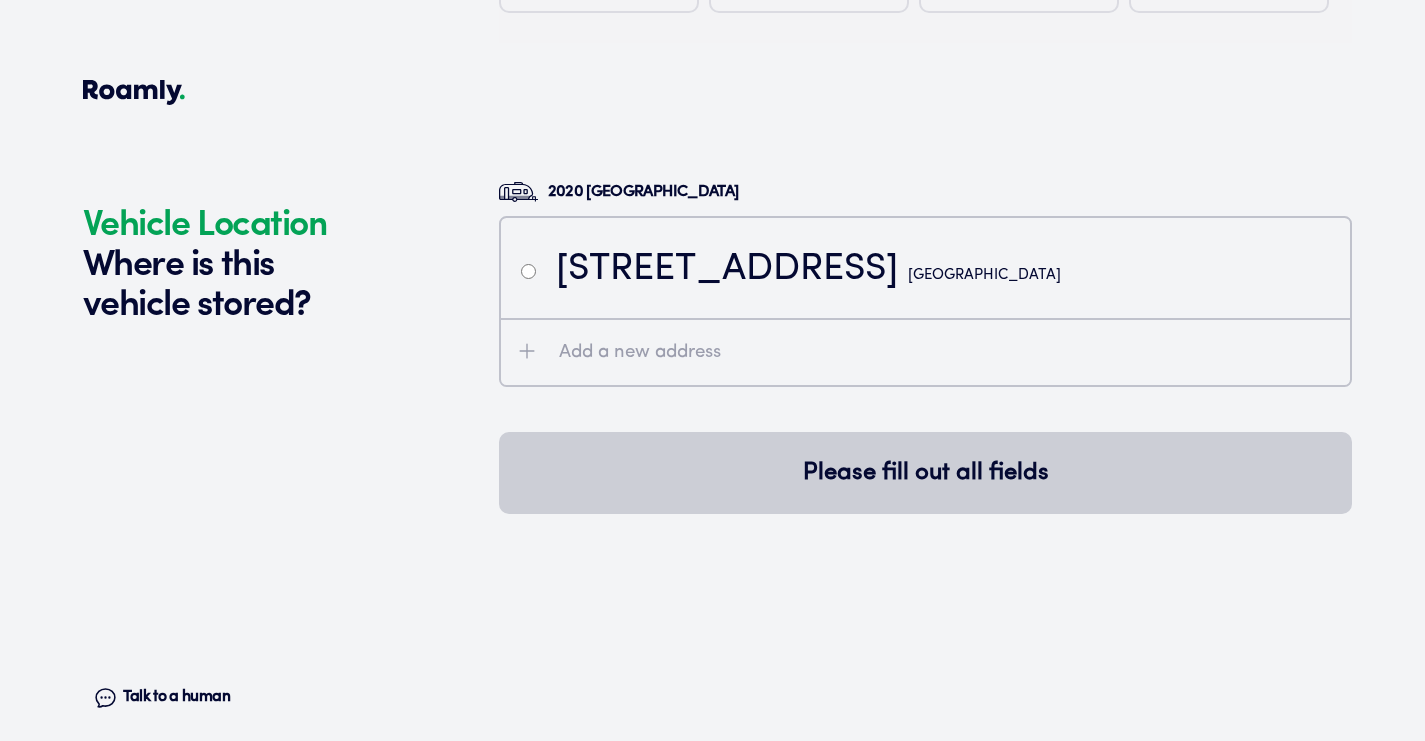 scroll, scrollTop: 4085, scrollLeft: 0, axis: vertical 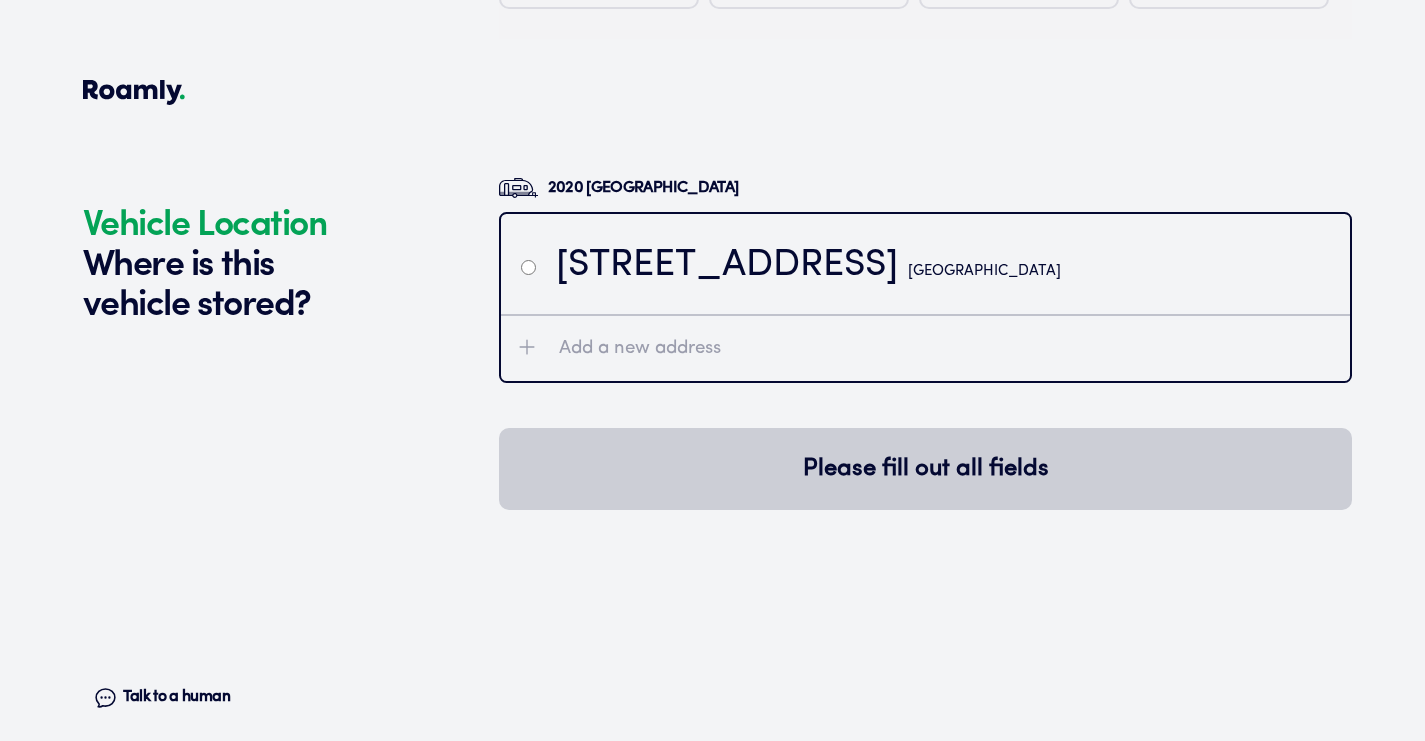 click on "Add a new address" at bounding box center (640, 349) 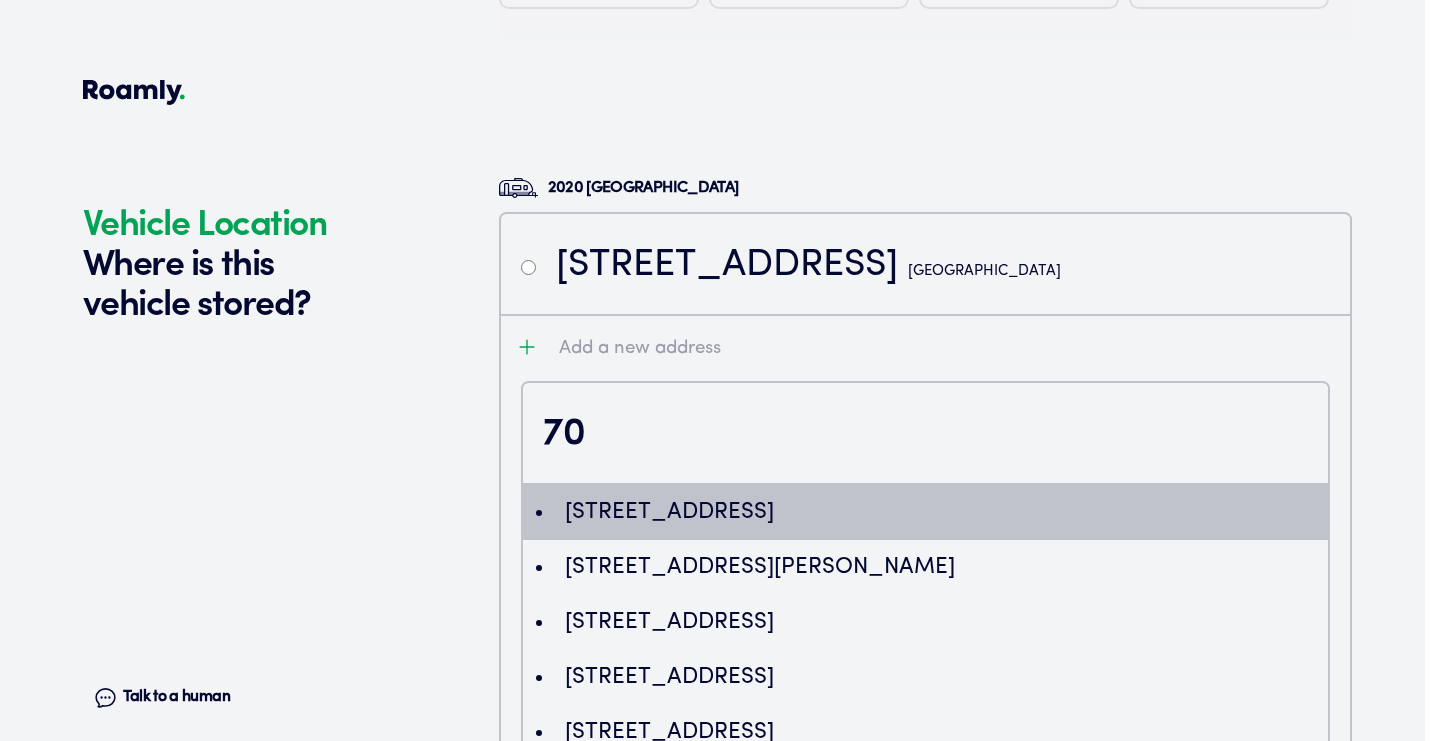 type on "7" 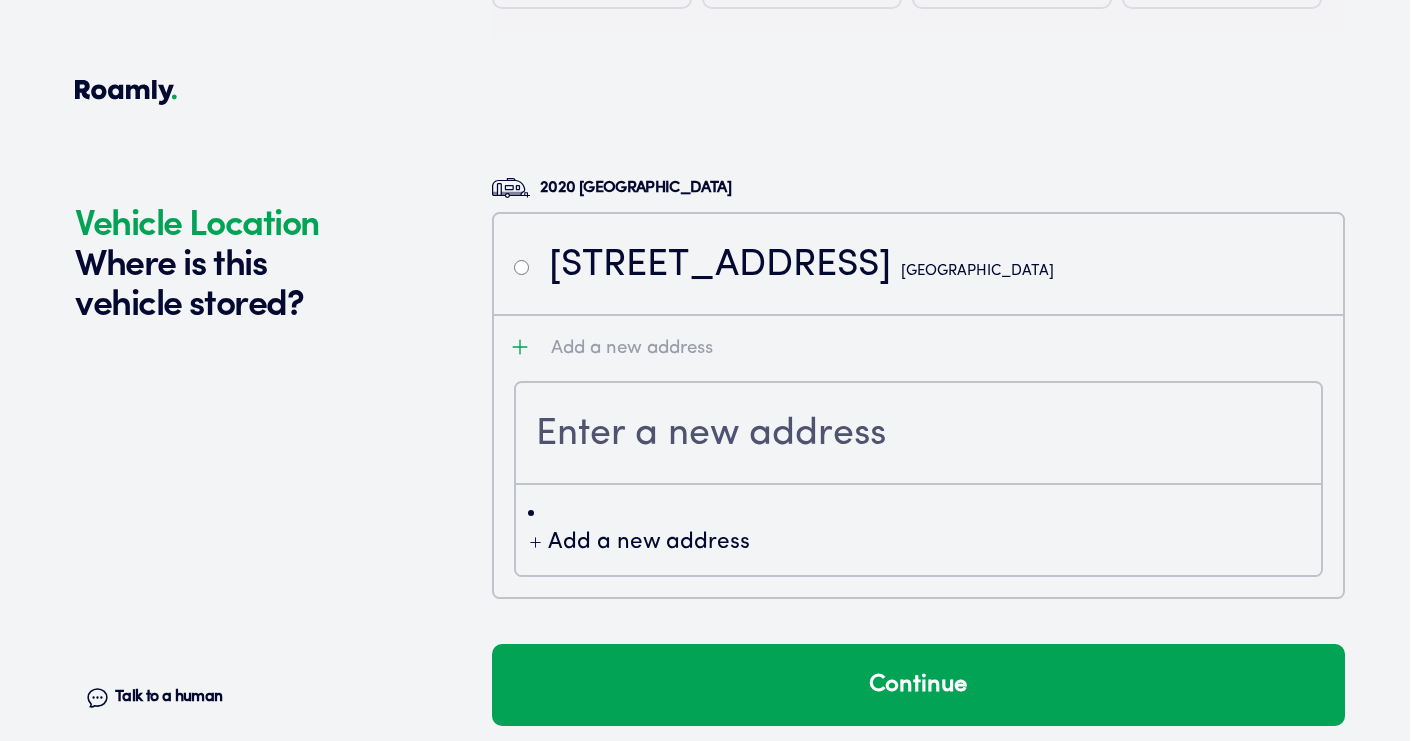 click on "2020 Forest River Salem 2817 Morning Star Drive Corona, CA 92881 Add a new address Add a new address Continue" at bounding box center (918, 442) 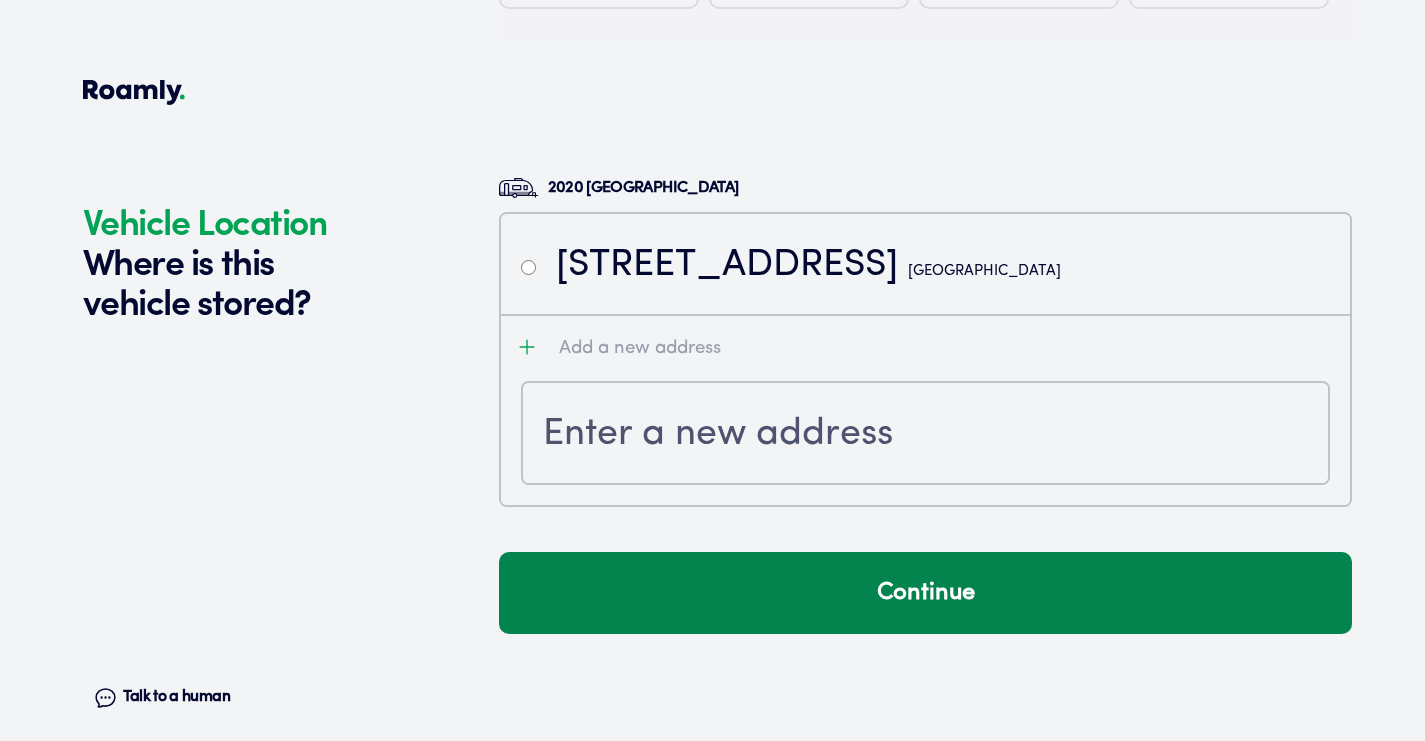 click on "Continue" at bounding box center [925, 593] 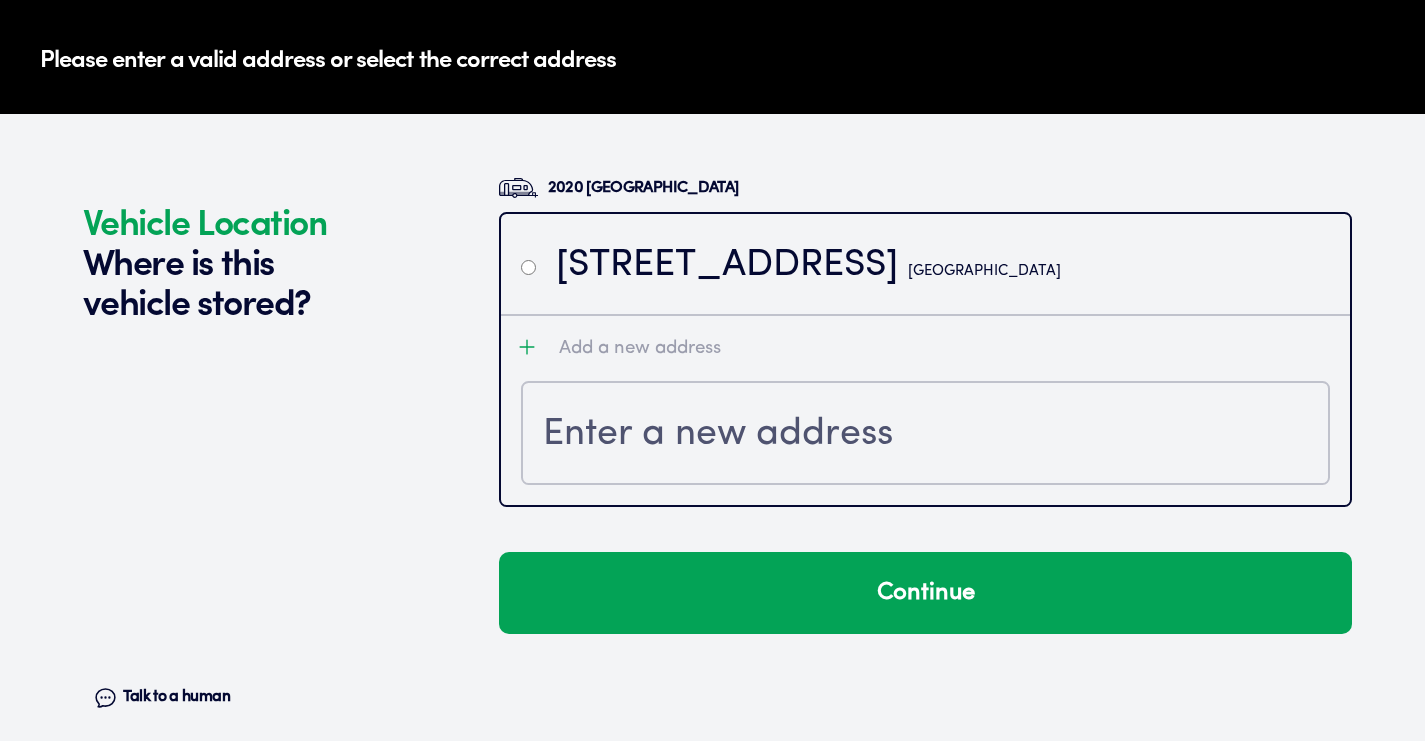 click at bounding box center (925, 435) 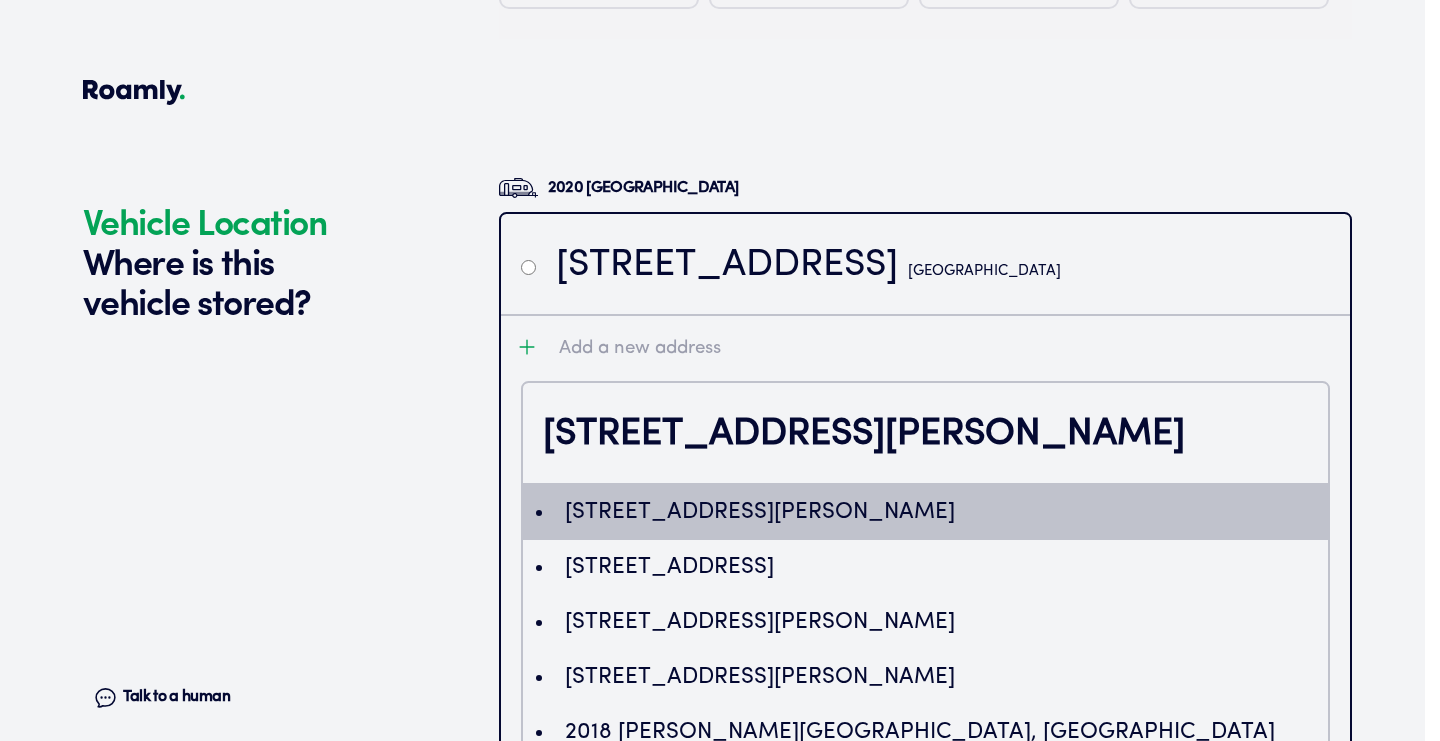 type on "ChIJM2qyxHrL3IARLgy6qaeBa3k" 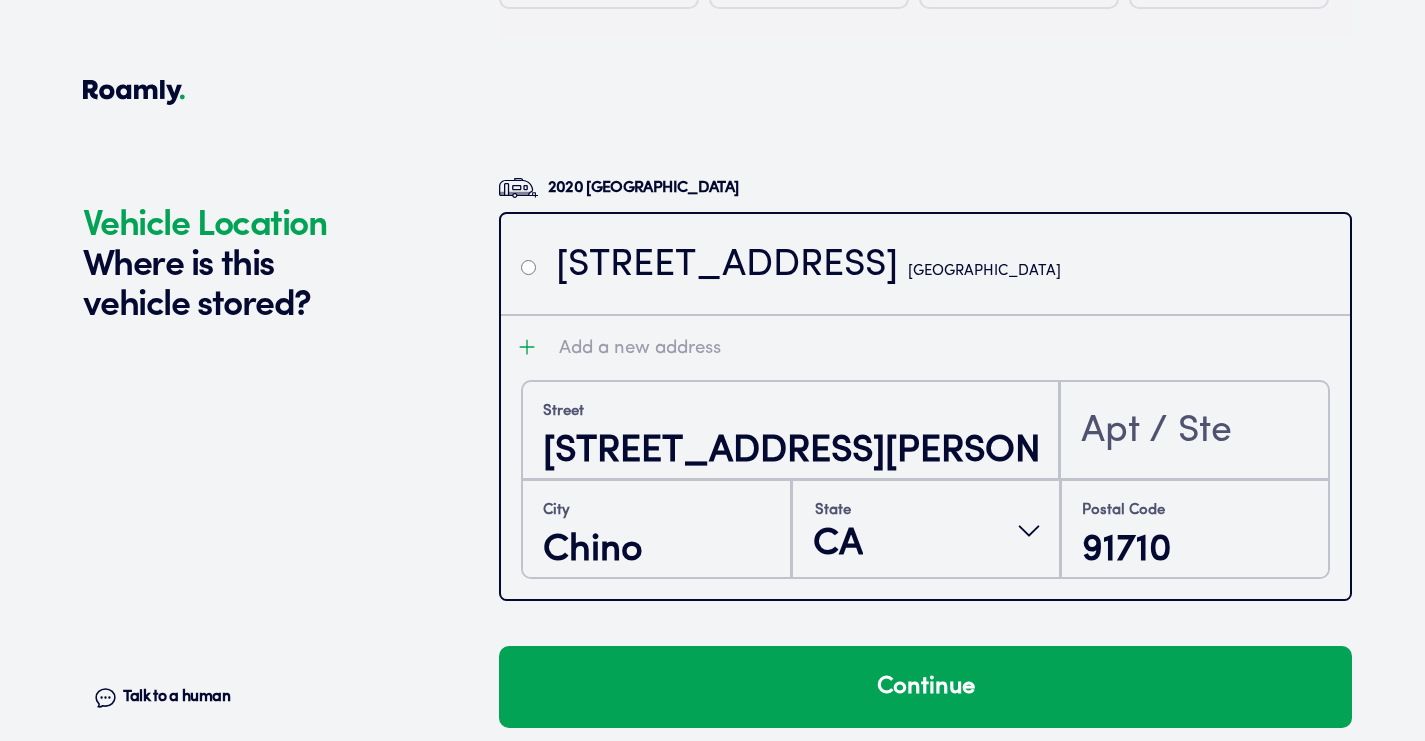 click at bounding box center (1194, 430) 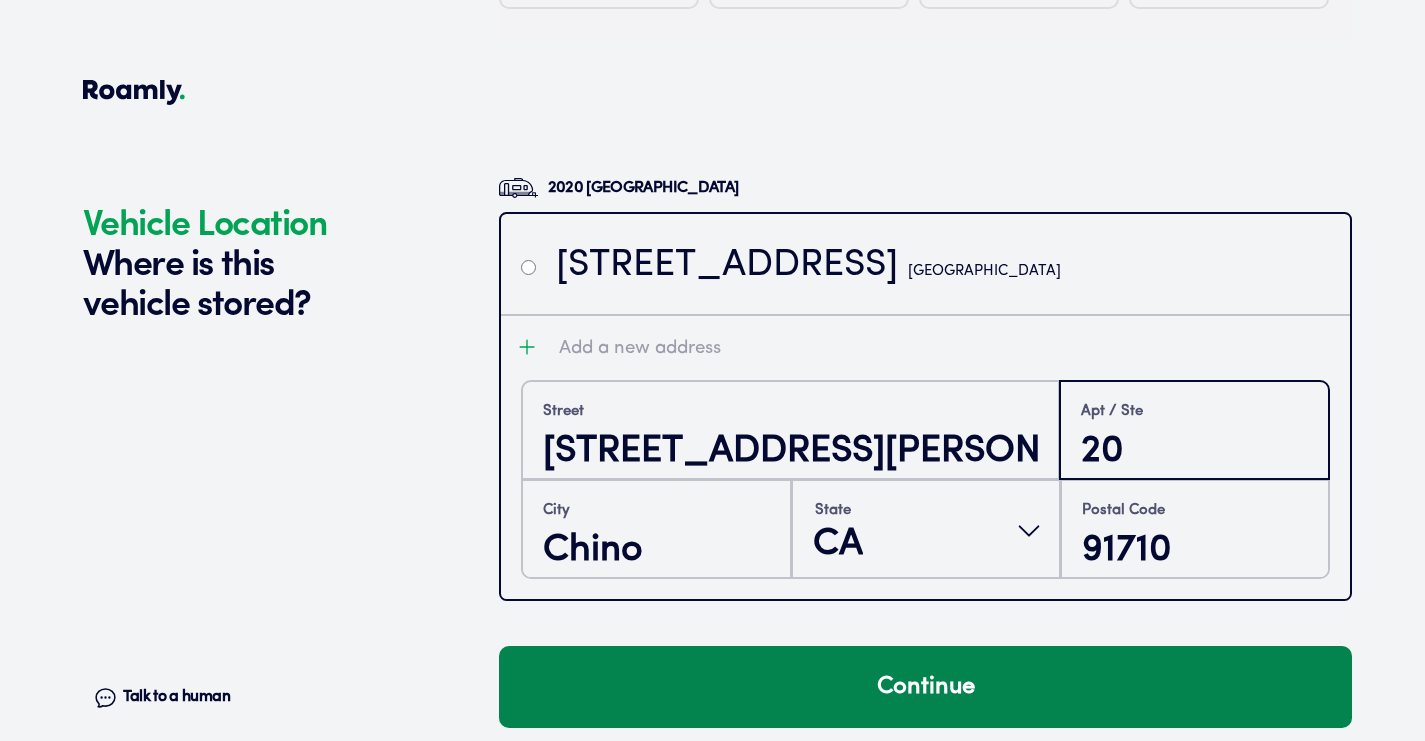 type on "20" 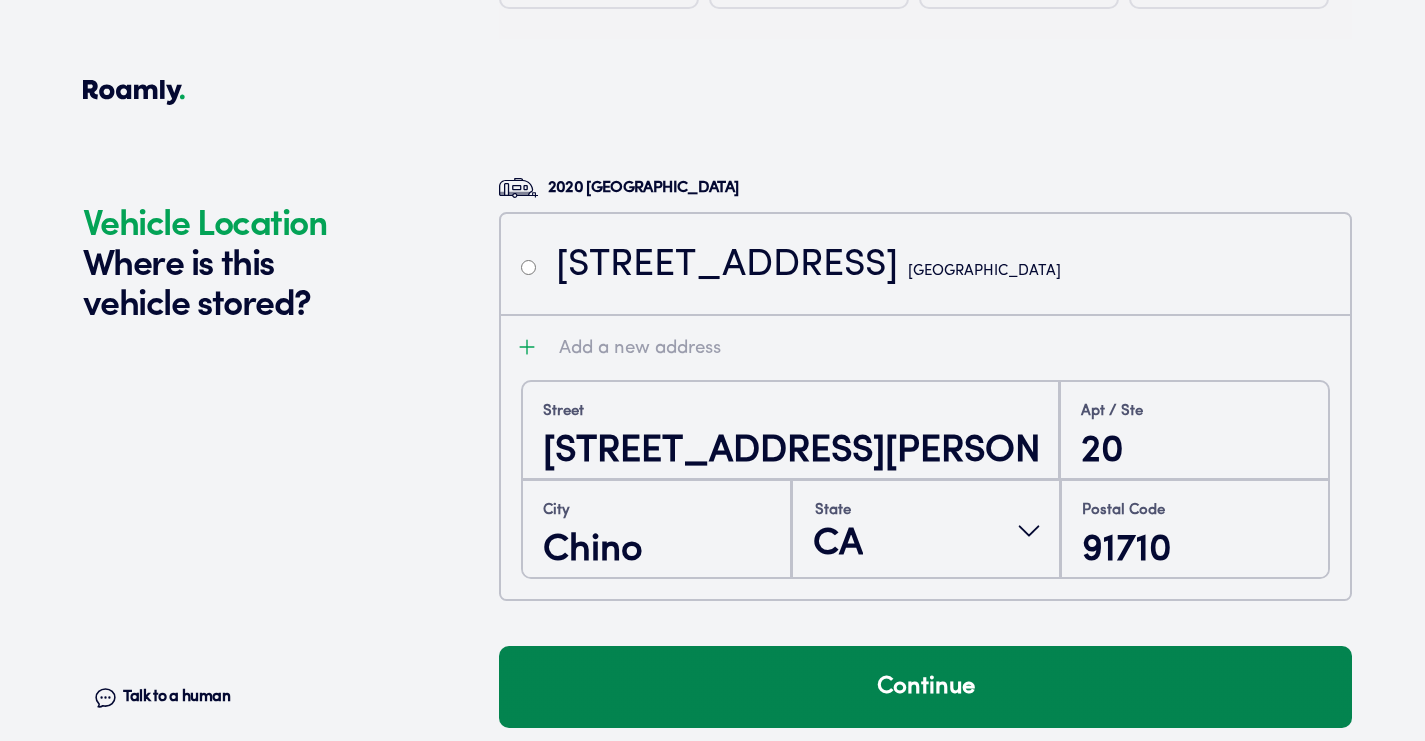 click on "Continue" at bounding box center [925, 687] 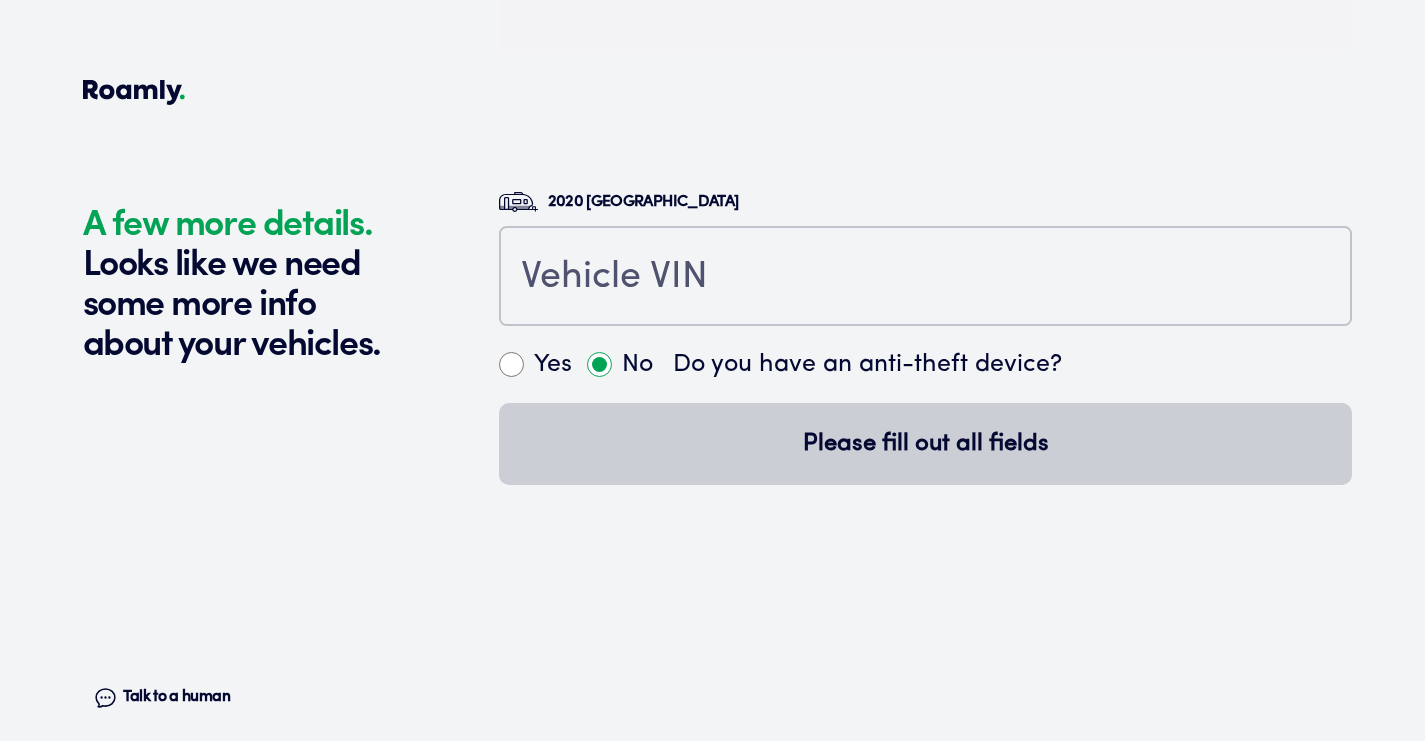 scroll, scrollTop: 4724, scrollLeft: 0, axis: vertical 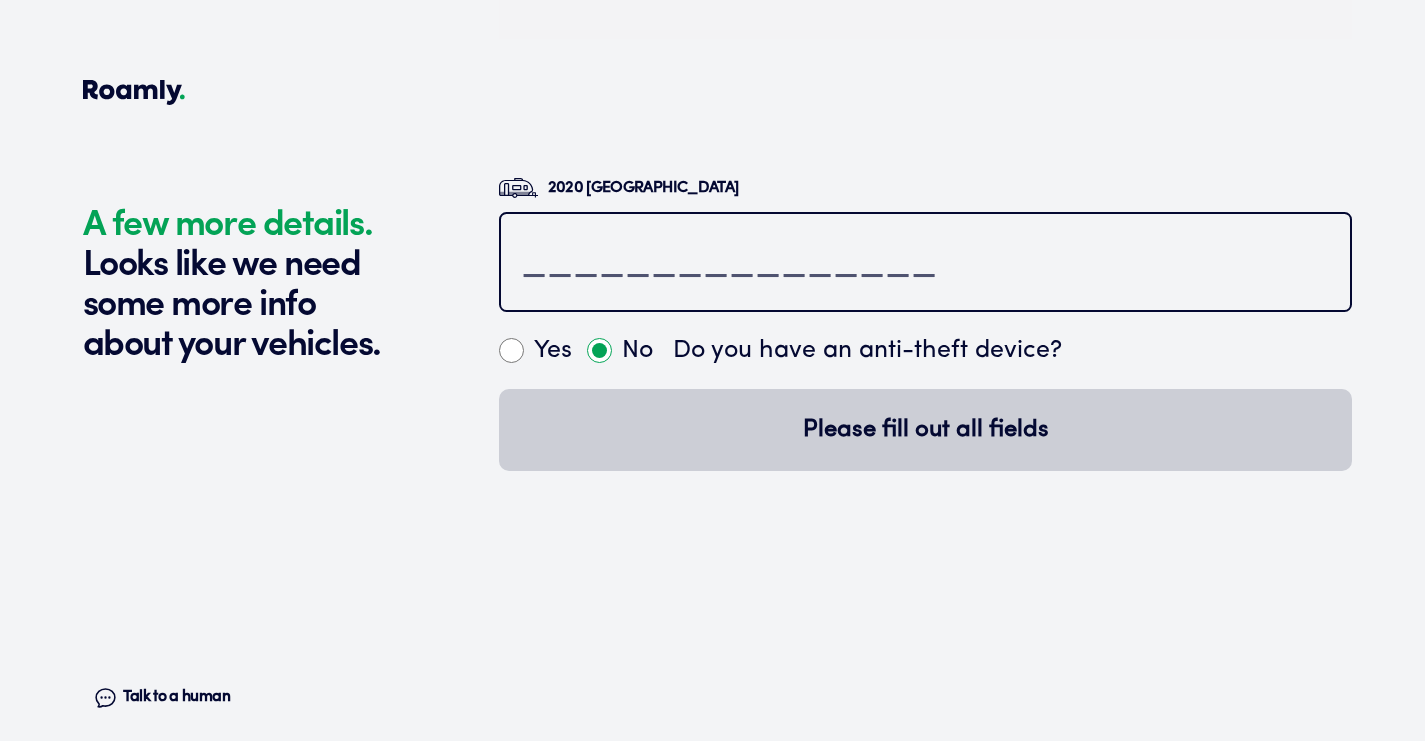 click at bounding box center [925, 264] 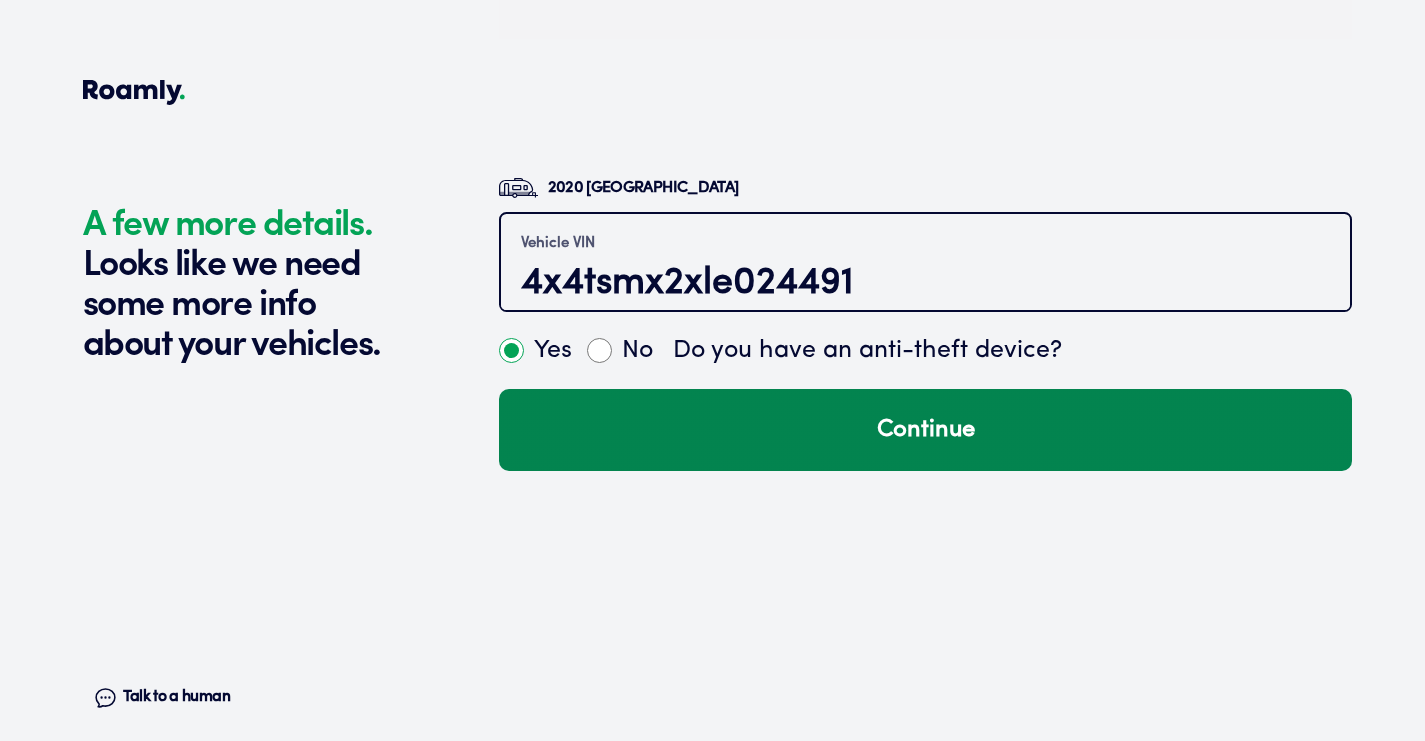 type on "4x4tsmx2xle024491" 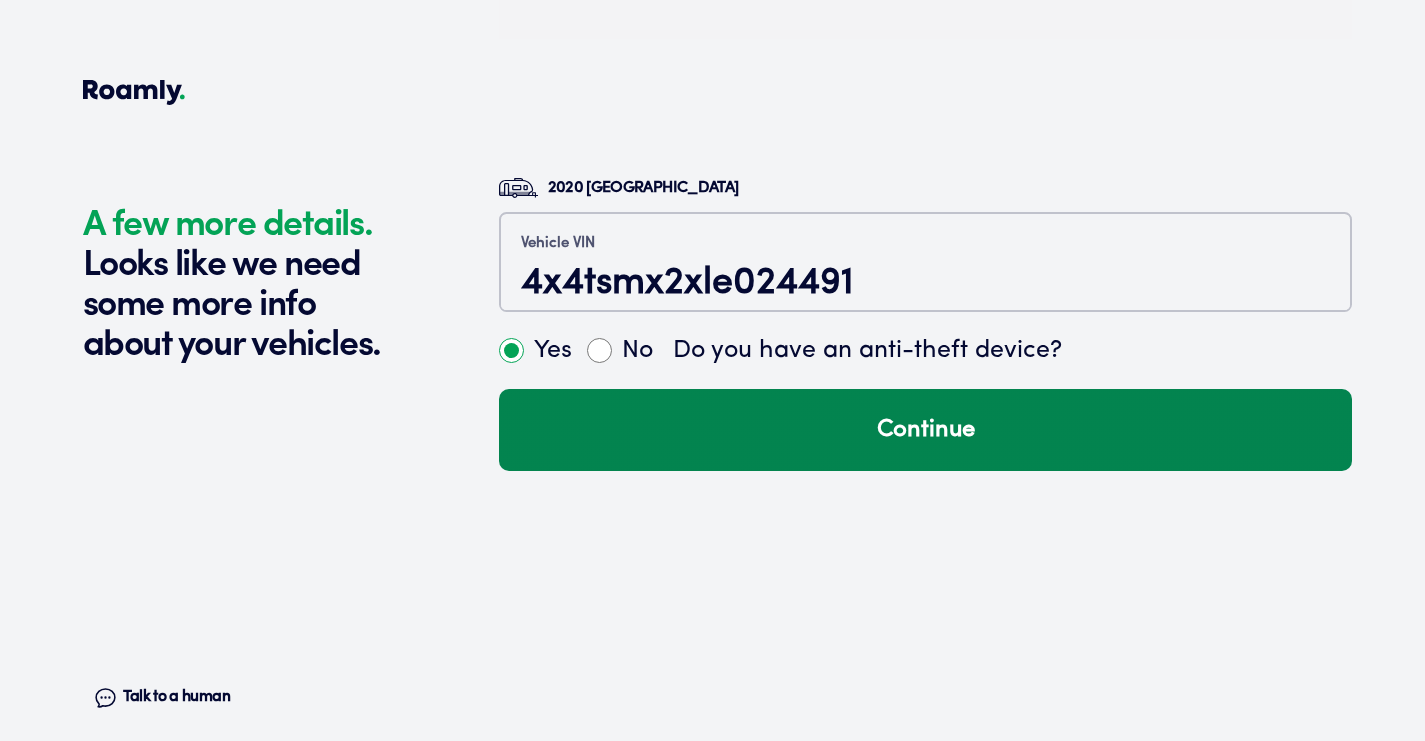 click on "Continue" at bounding box center (925, 430) 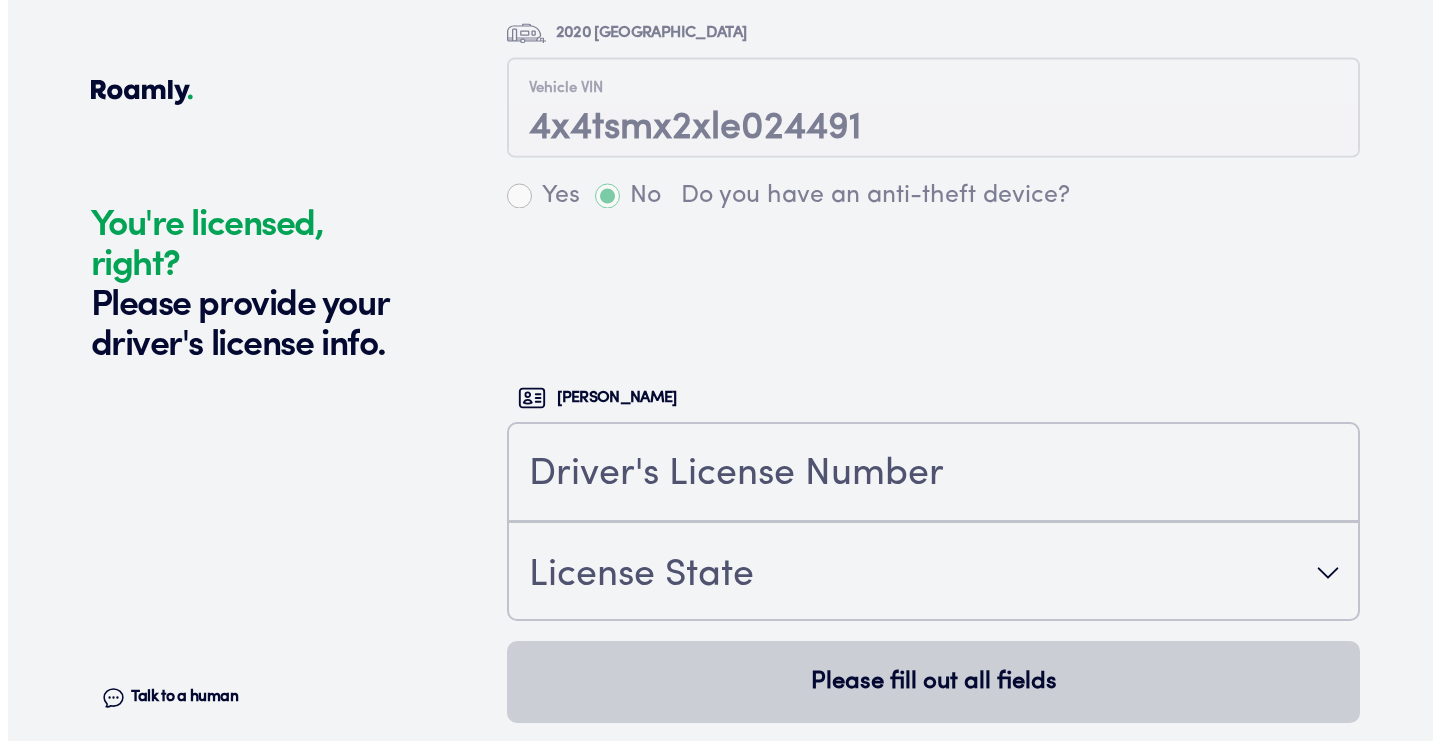 scroll, scrollTop: 5115, scrollLeft: 0, axis: vertical 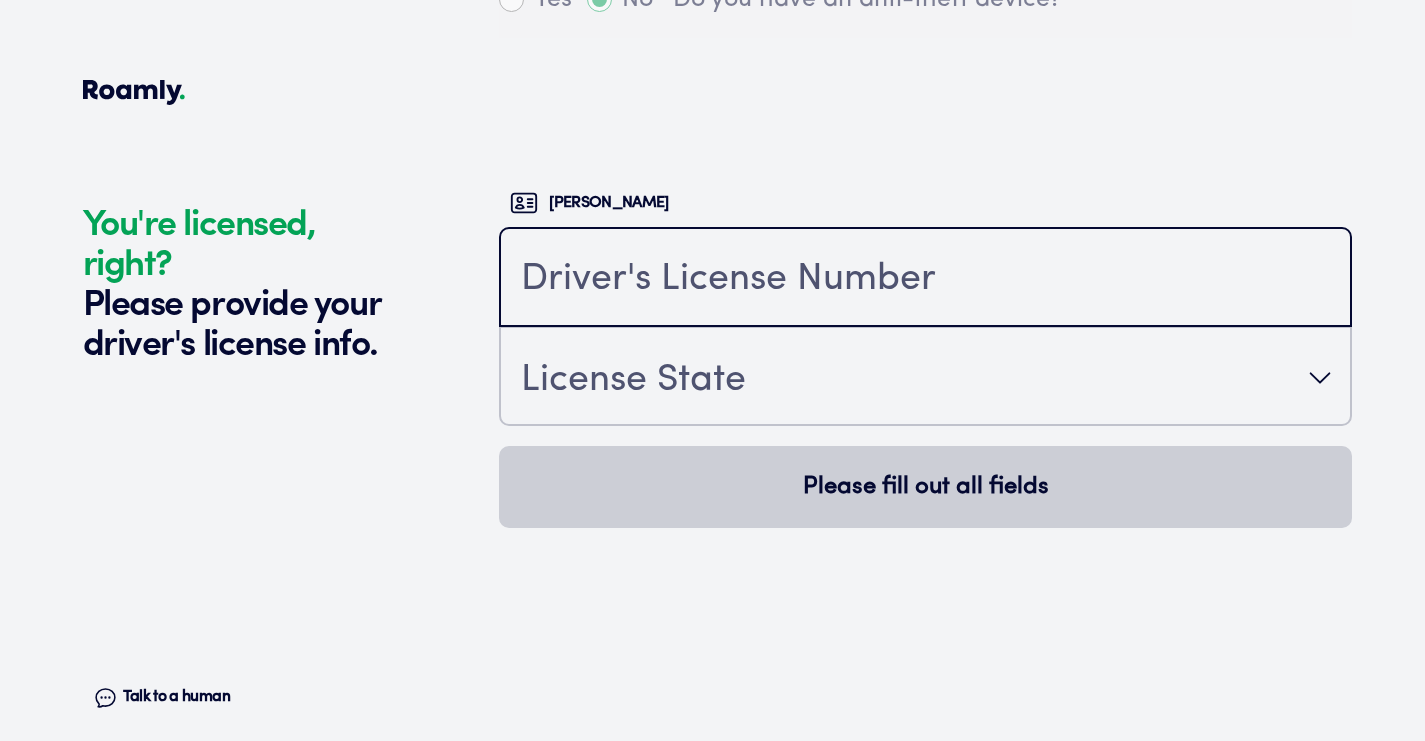 click at bounding box center [925, 279] 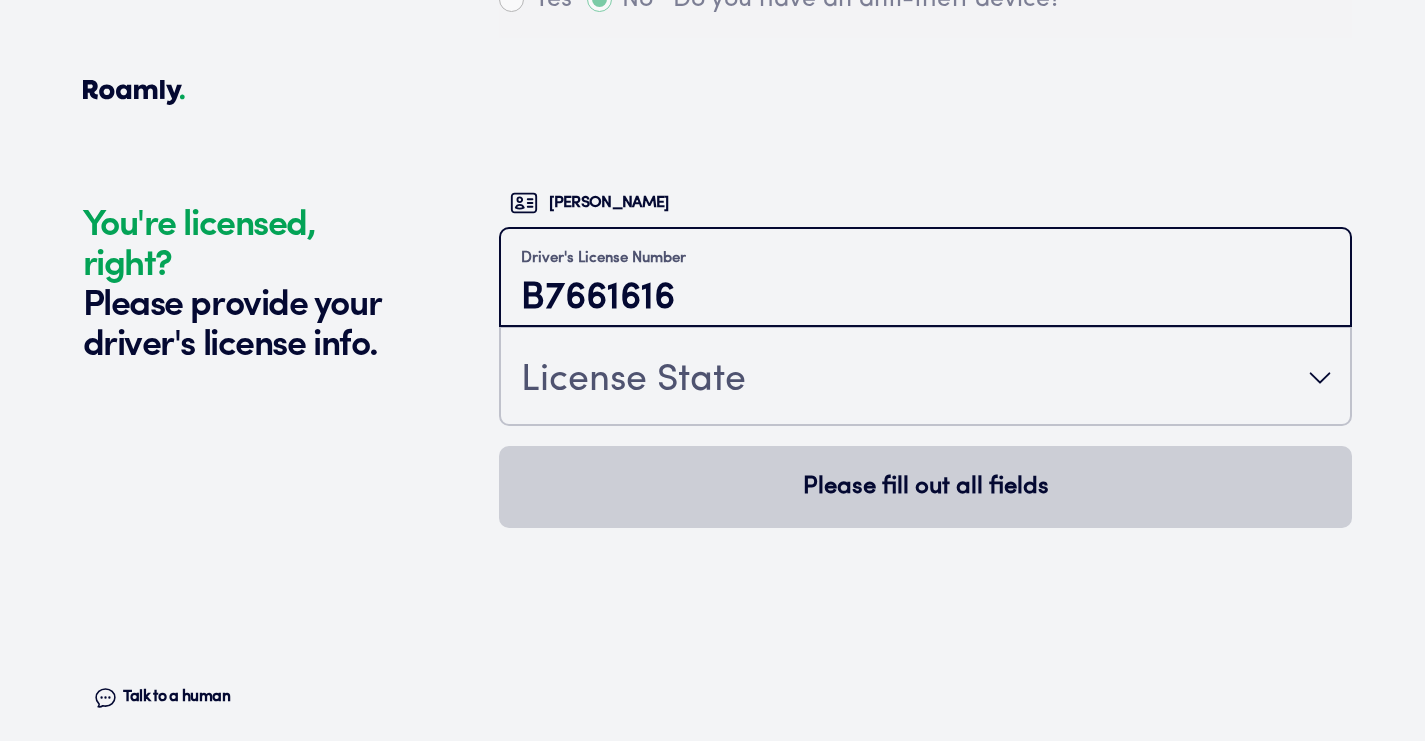 type on "B7661616" 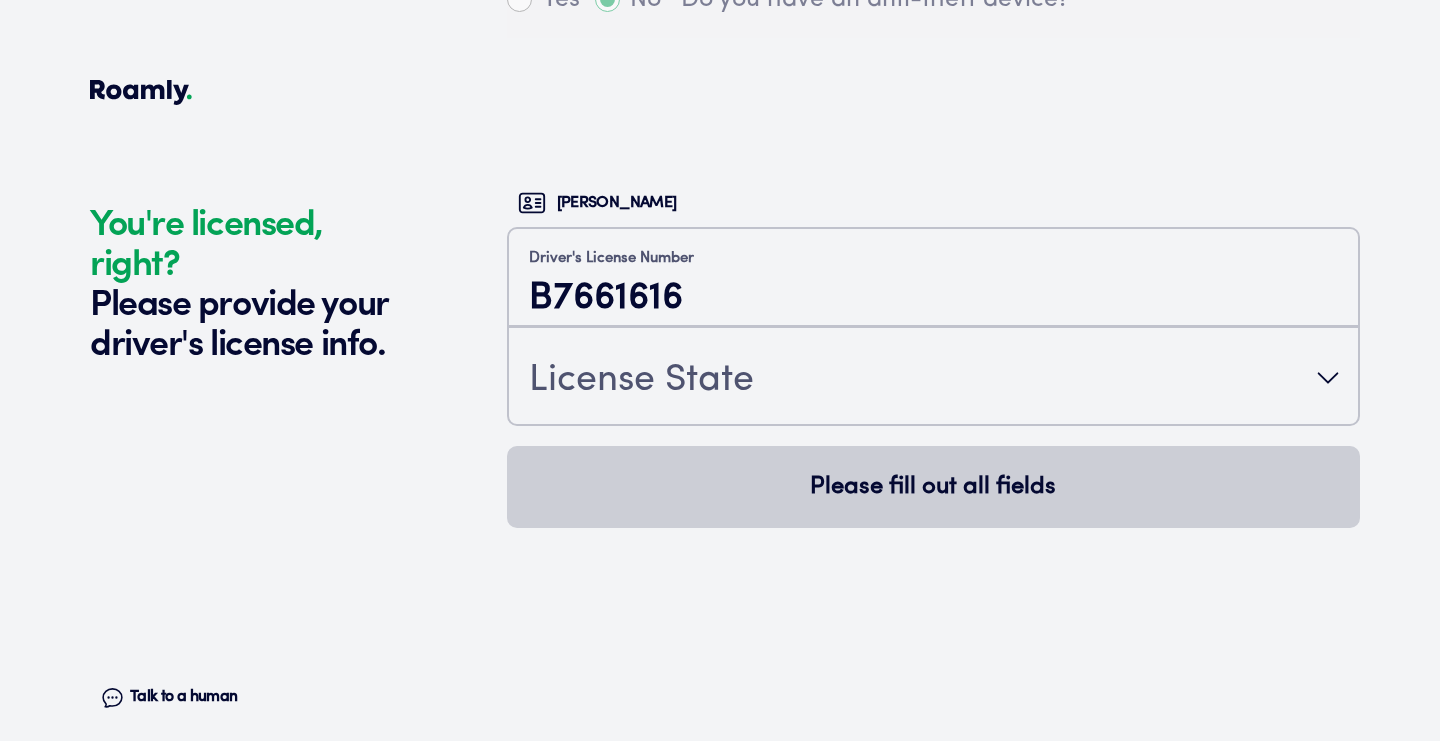 click on "License State" at bounding box center (933, 378) 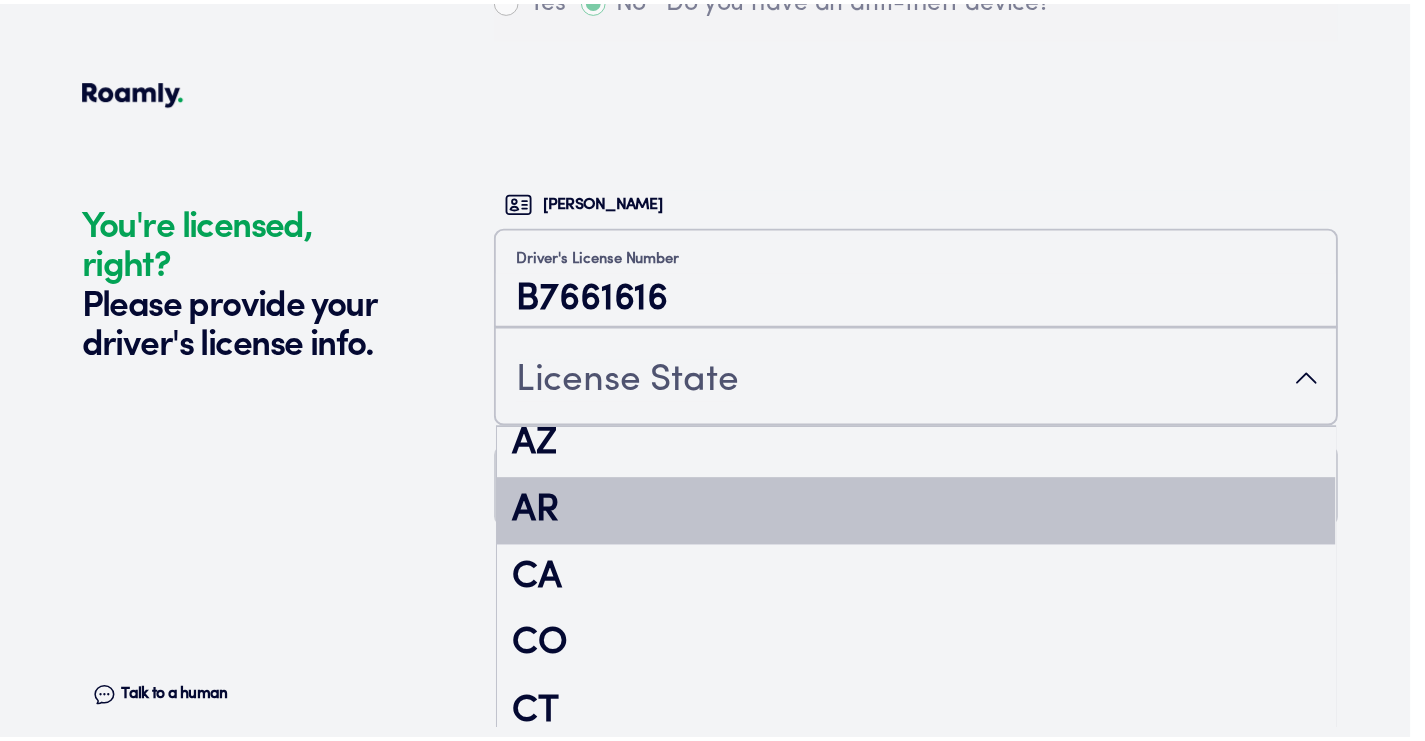 scroll, scrollTop: 261, scrollLeft: 0, axis: vertical 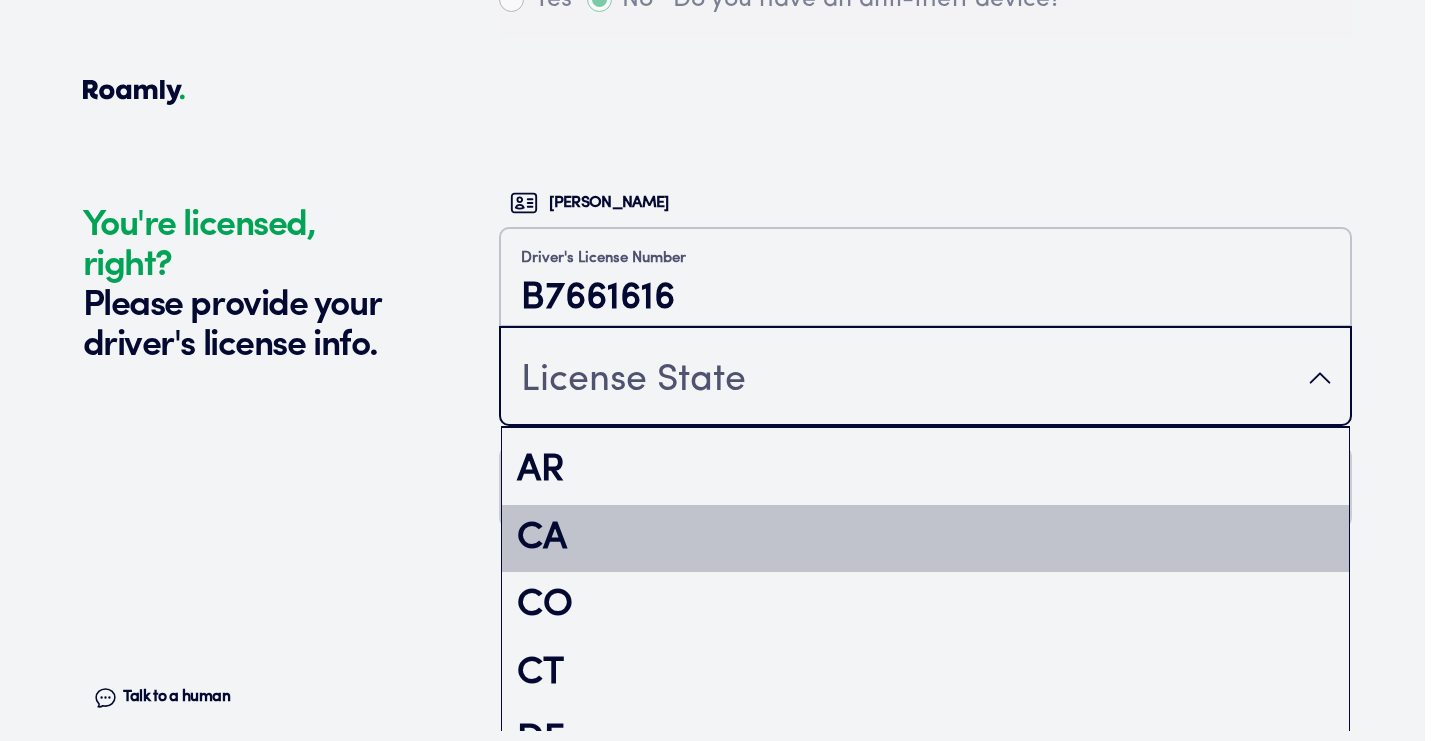 click on "CA" at bounding box center (925, 539) 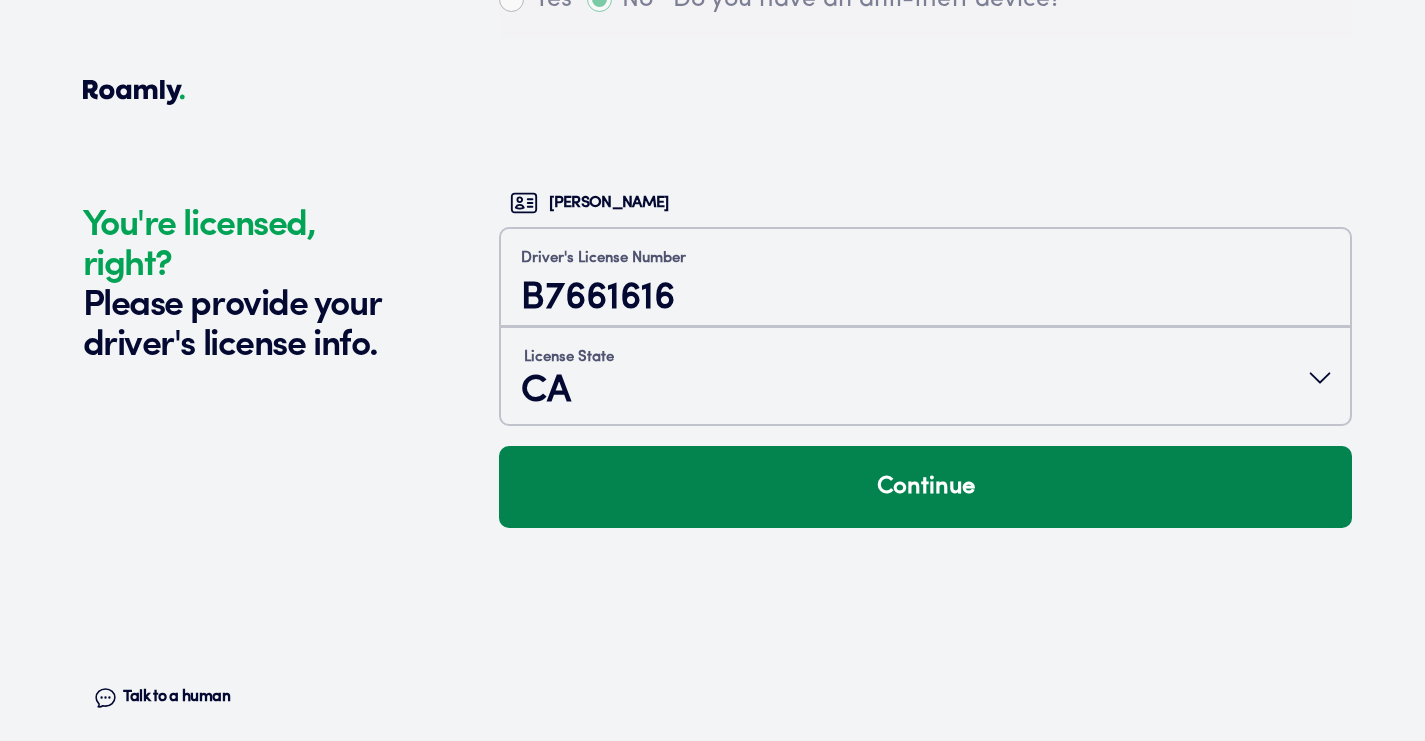 click on "Continue" at bounding box center [925, 487] 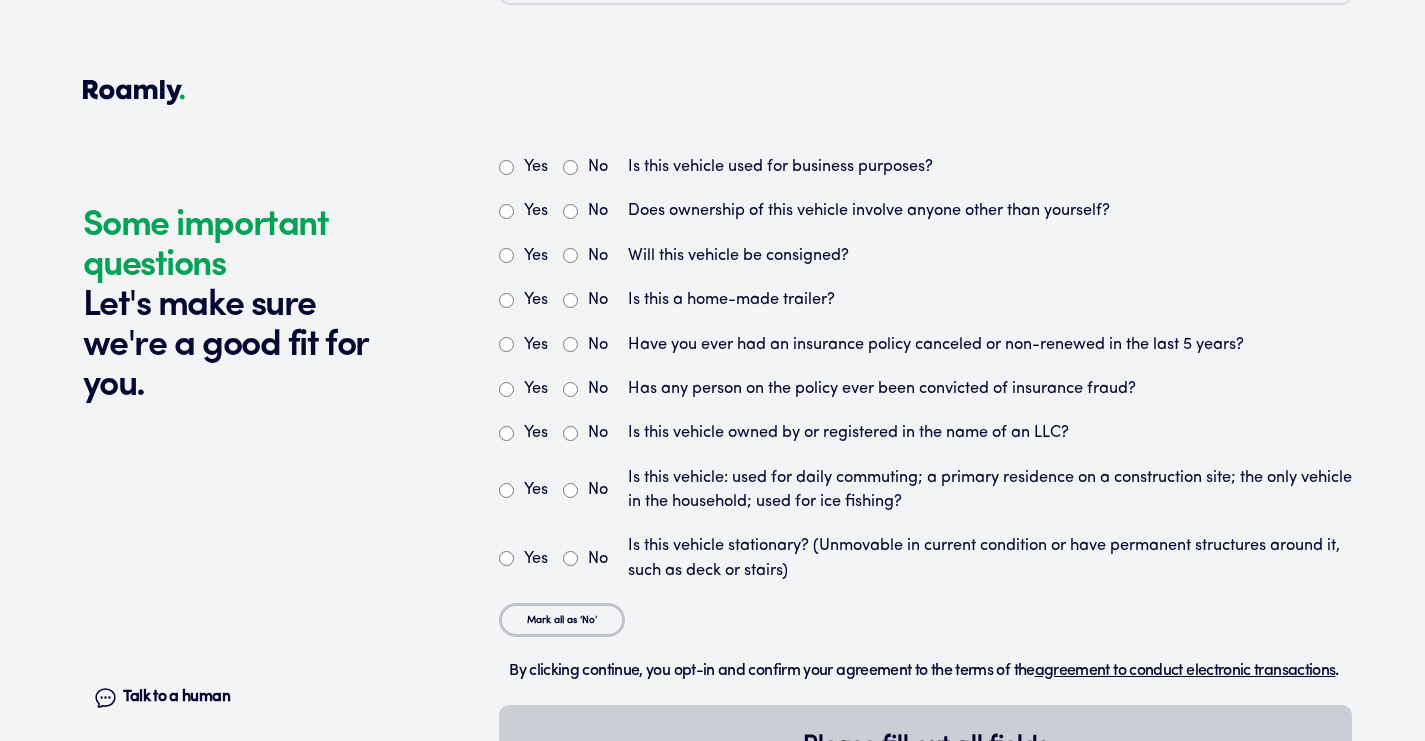 scroll, scrollTop: 5591, scrollLeft: 0, axis: vertical 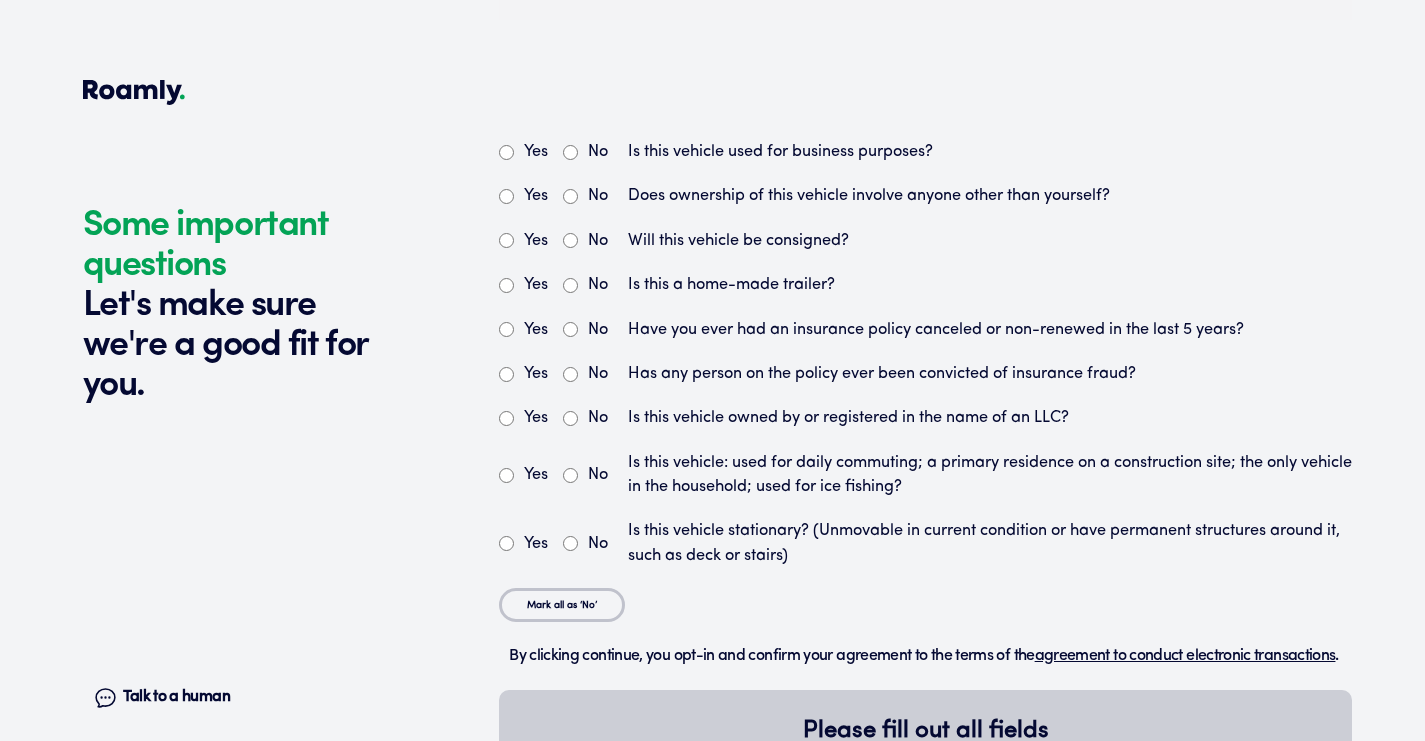 click on "No" at bounding box center [570, 152] 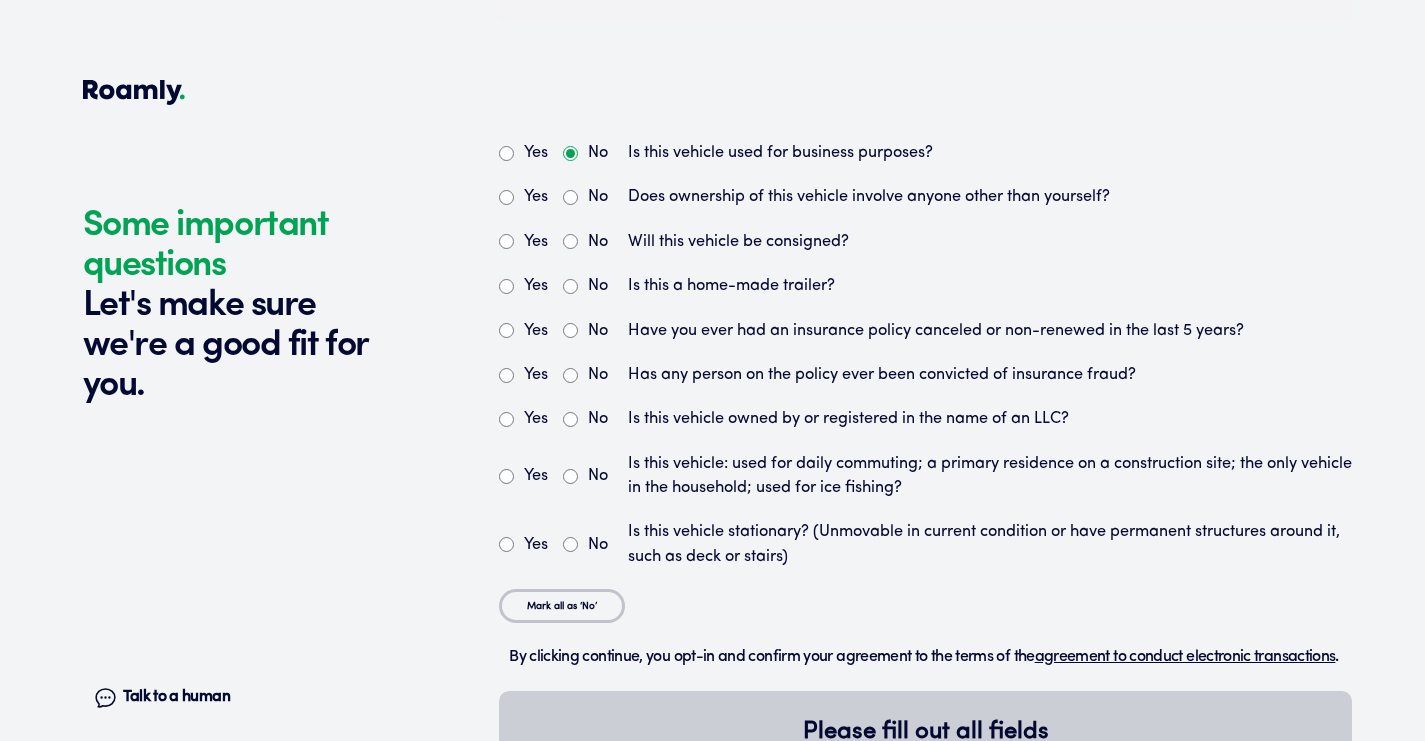 scroll, scrollTop: 5593, scrollLeft: 0, axis: vertical 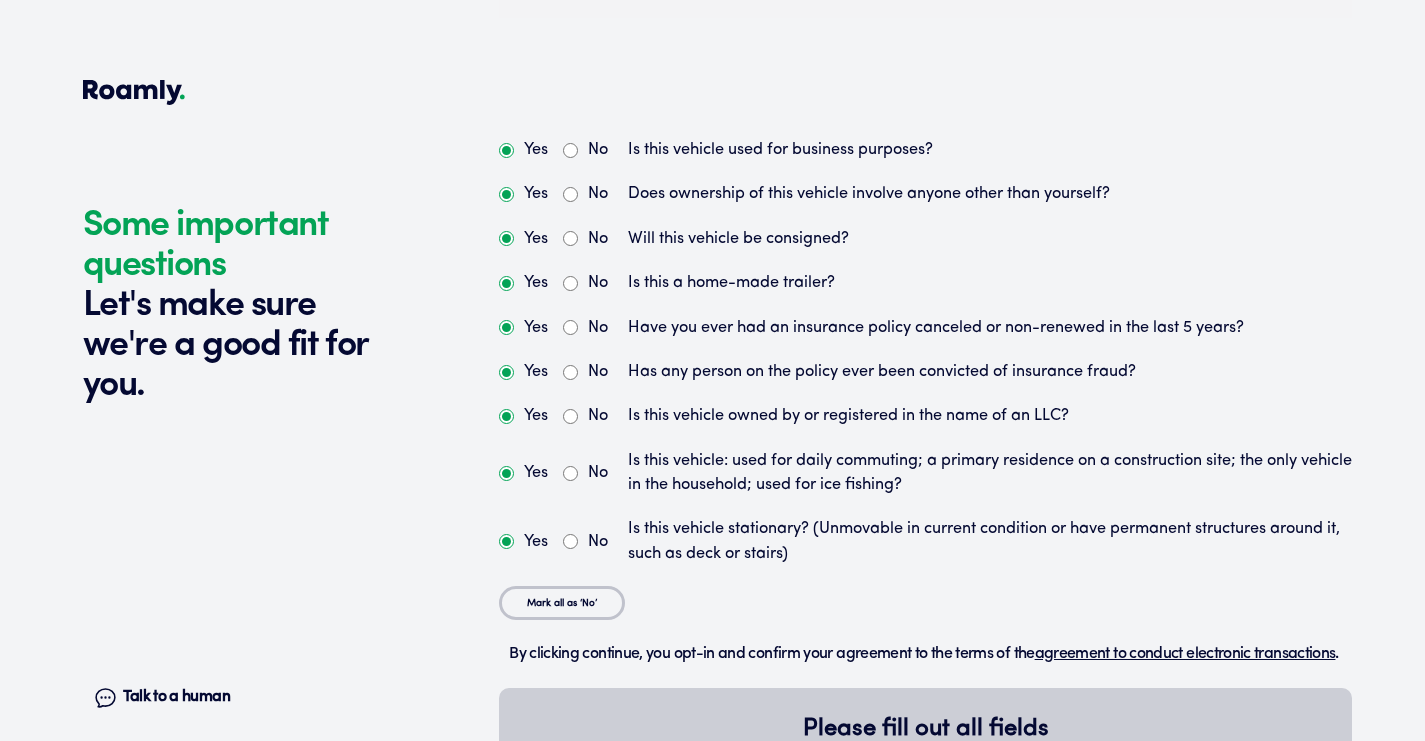 click on "No" at bounding box center [570, 194] 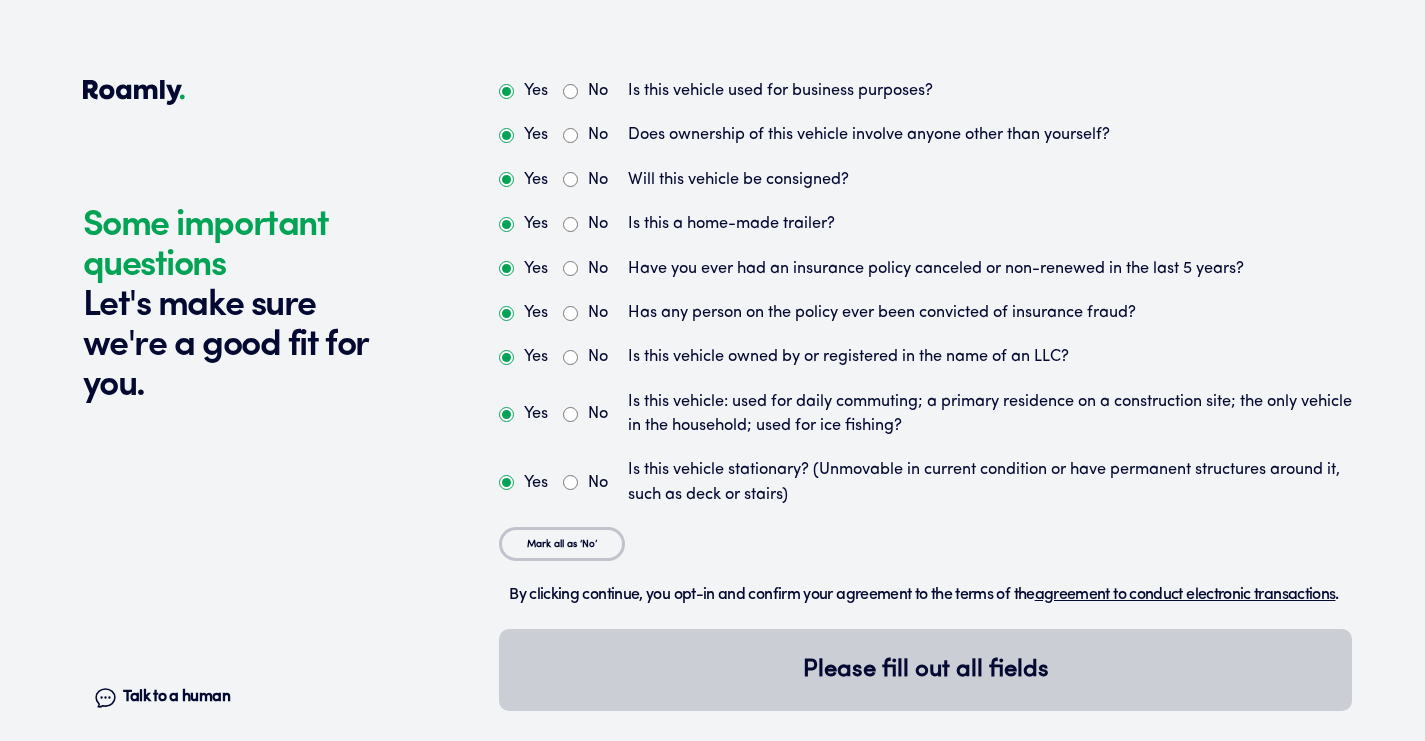 scroll, scrollTop: 5680, scrollLeft: 0, axis: vertical 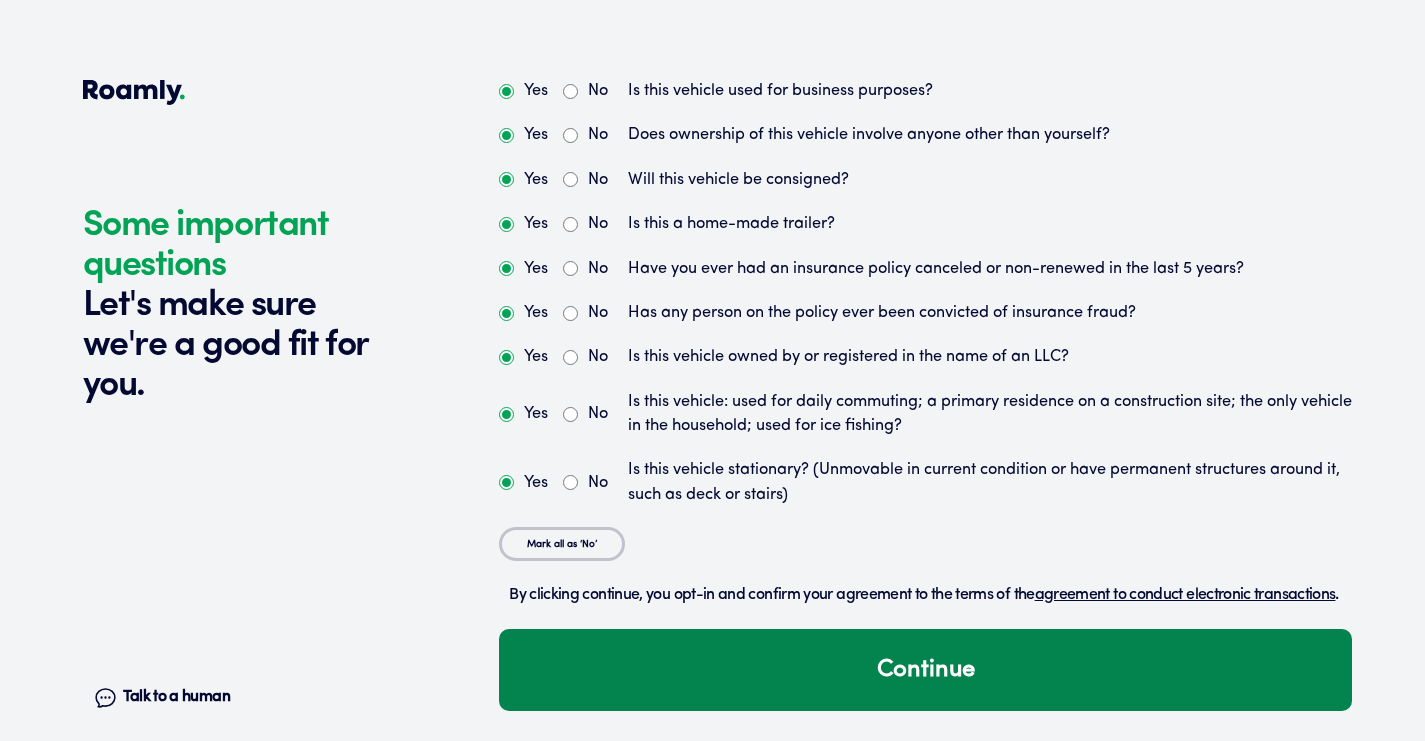 click on "Continue" at bounding box center (925, 670) 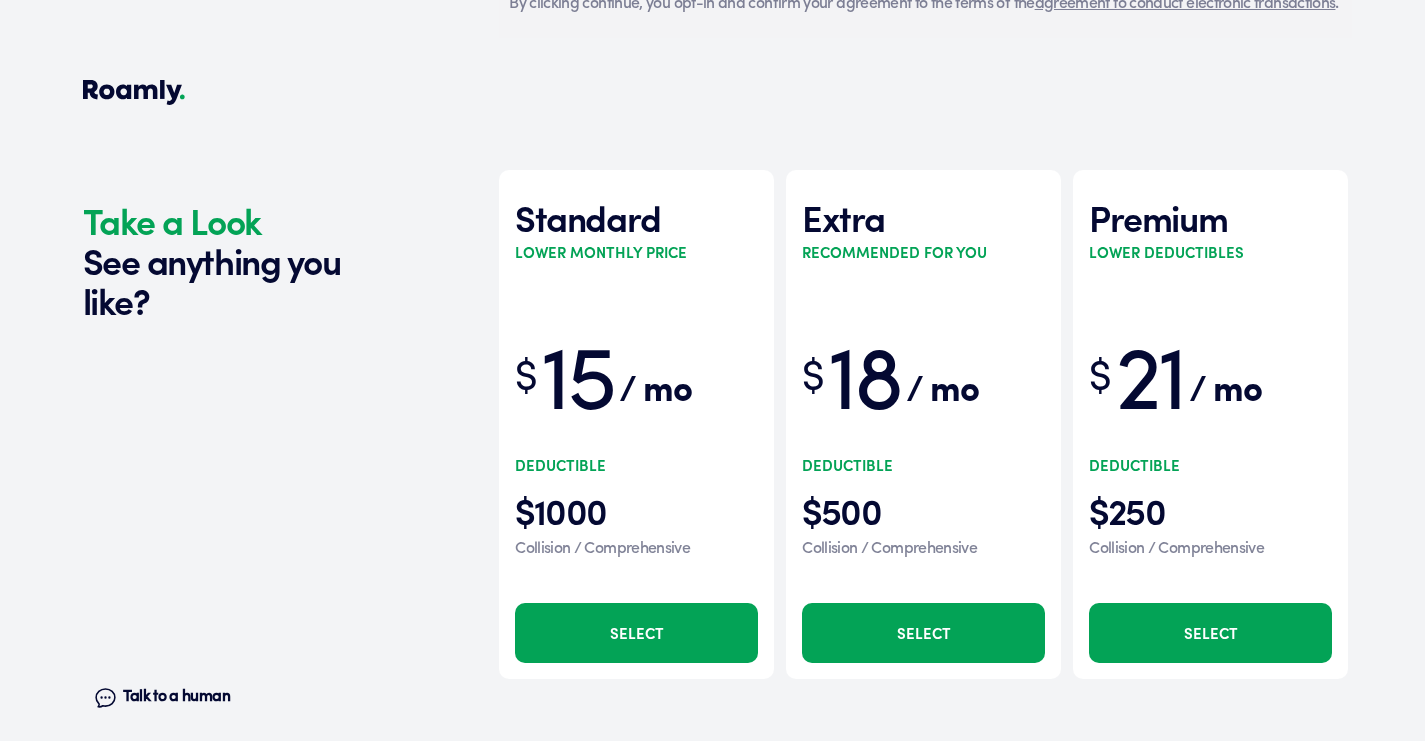 scroll, scrollTop: 6310, scrollLeft: 0, axis: vertical 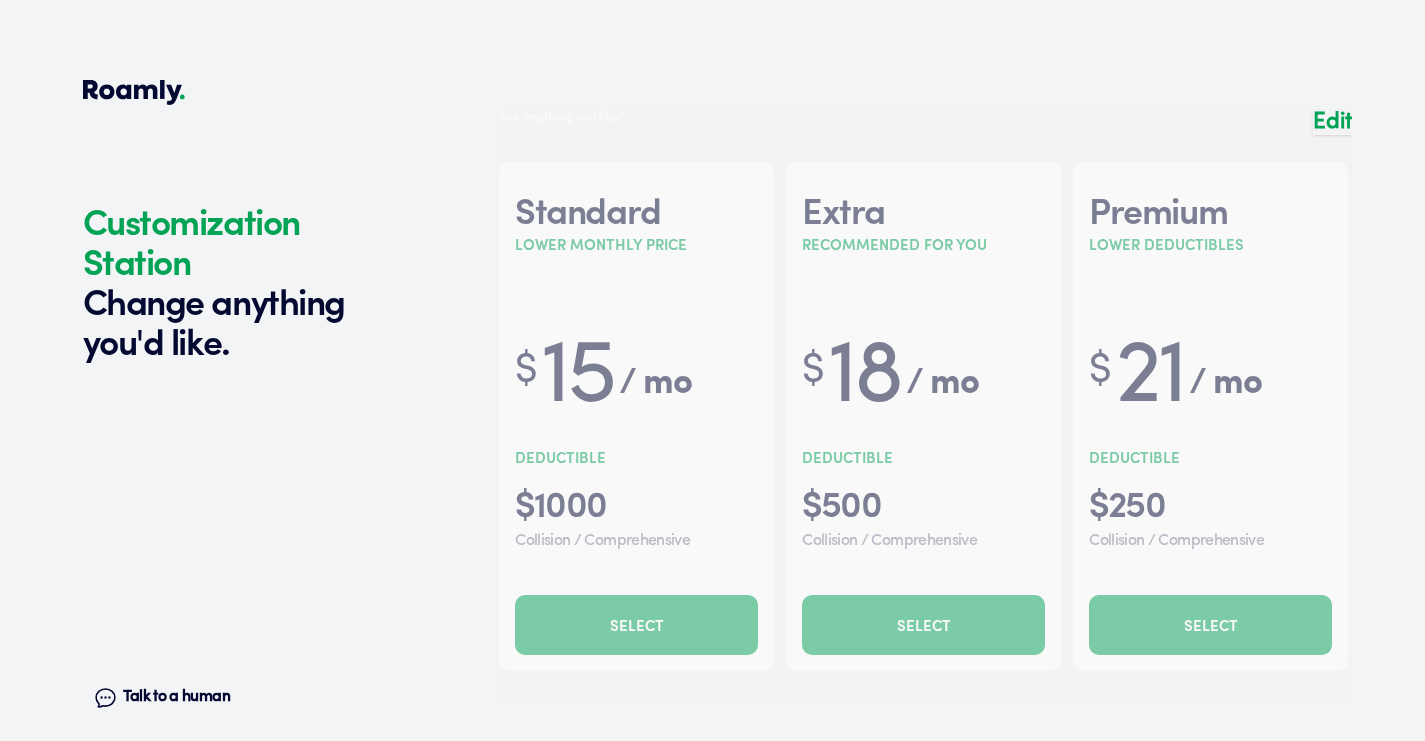 click on "Edit" at bounding box center [1332, 122] 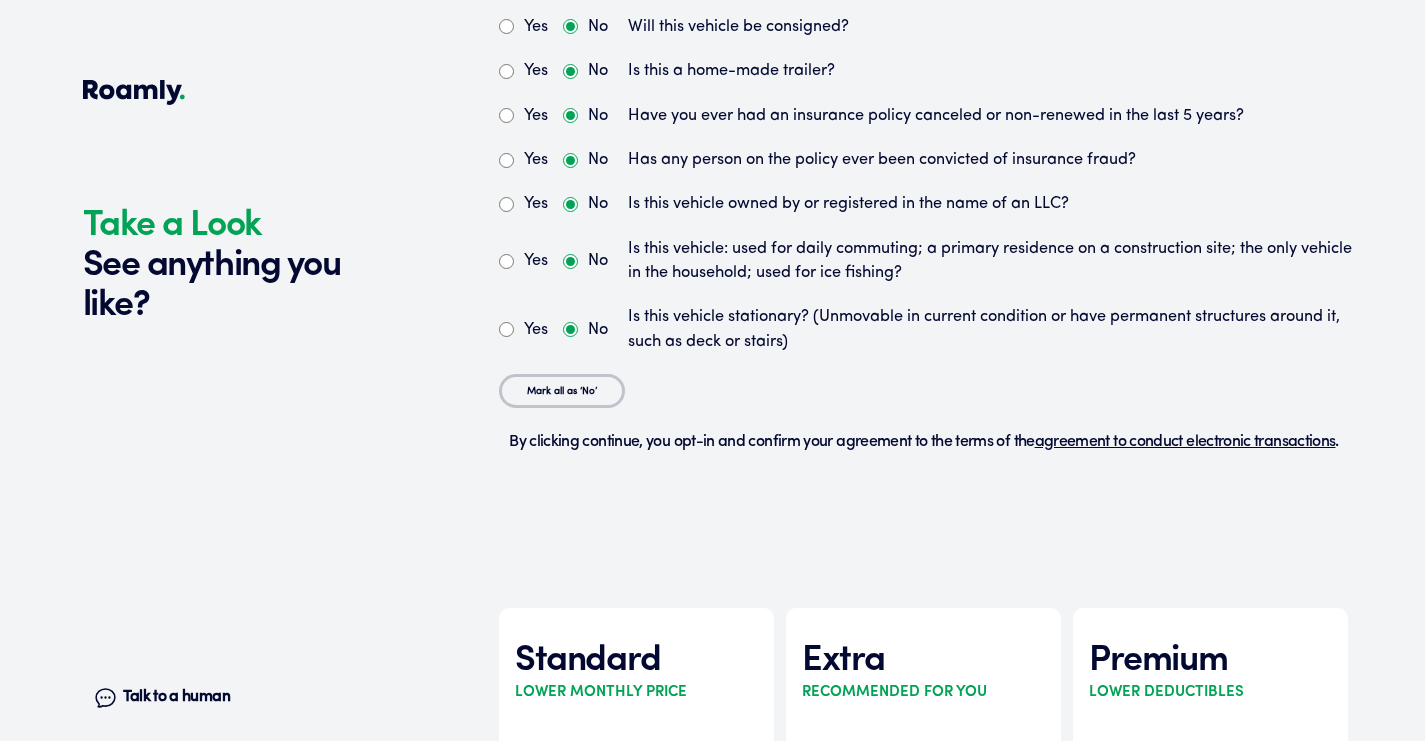 scroll, scrollTop: 6311, scrollLeft: 0, axis: vertical 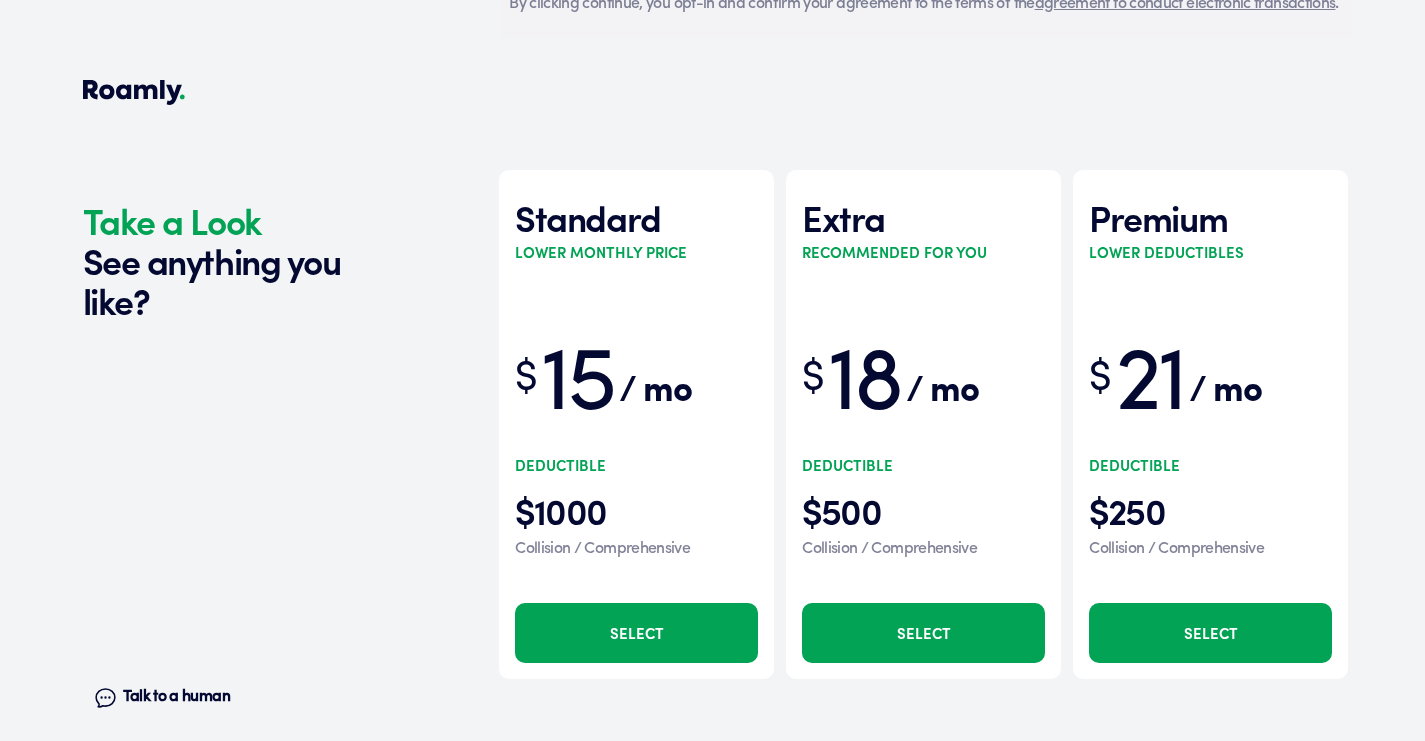 click on "Select" at bounding box center [1210, 633] 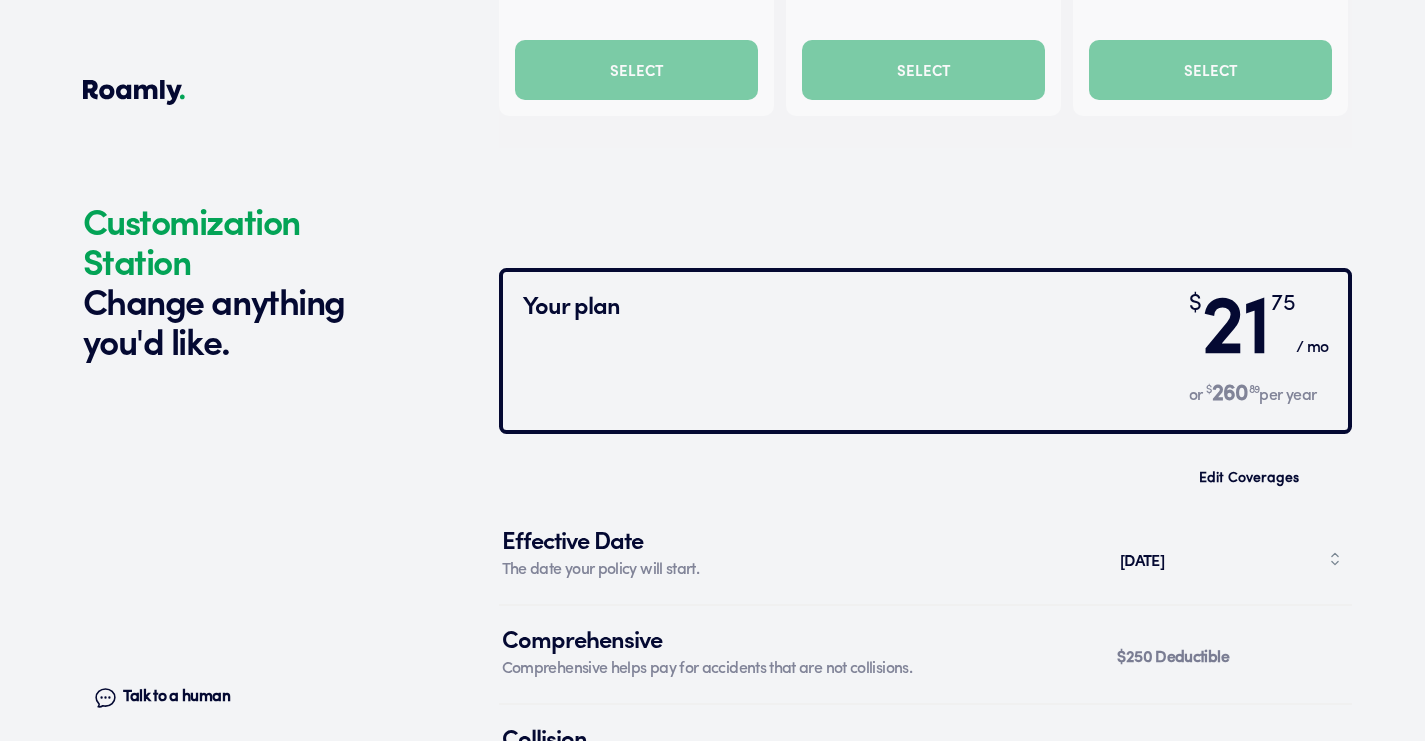 scroll, scrollTop: 6858, scrollLeft: 0, axis: vertical 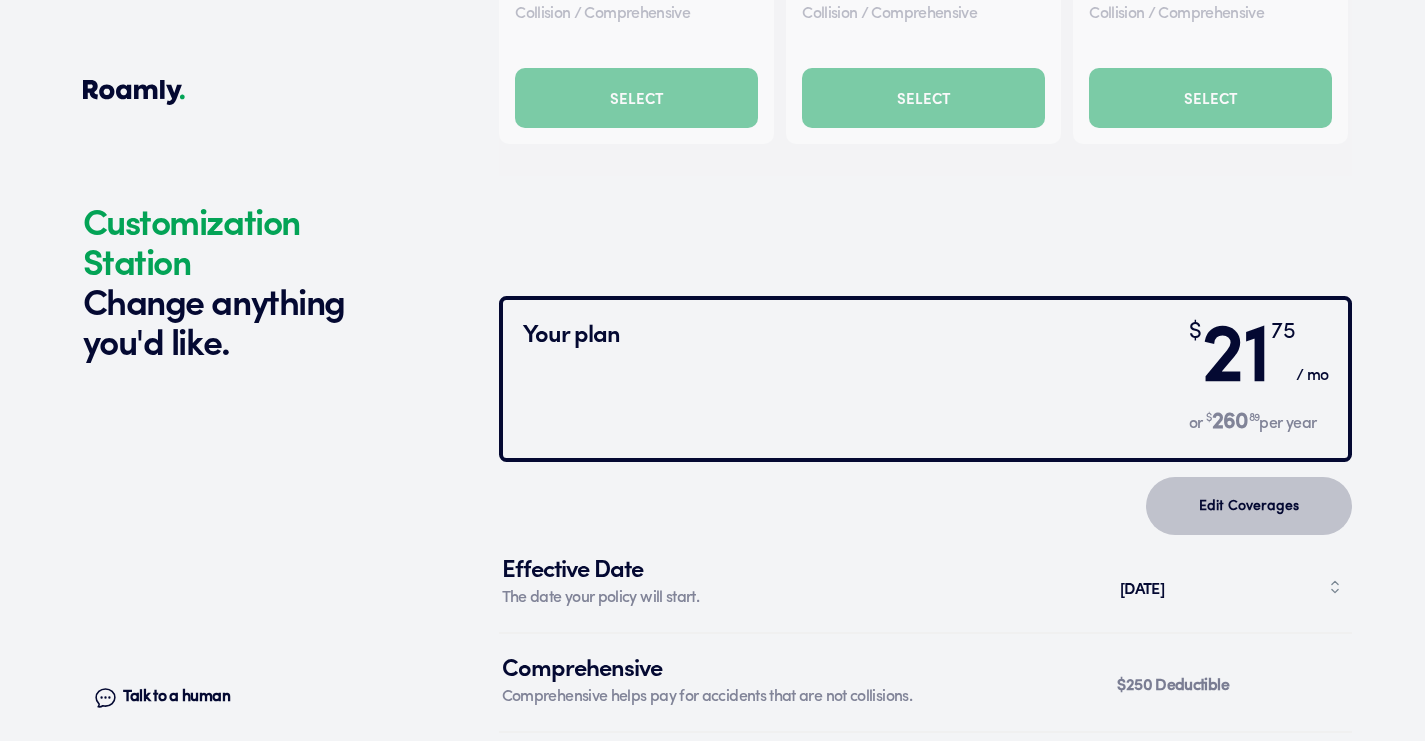 click on "Edit Coverages" at bounding box center (1249, 506) 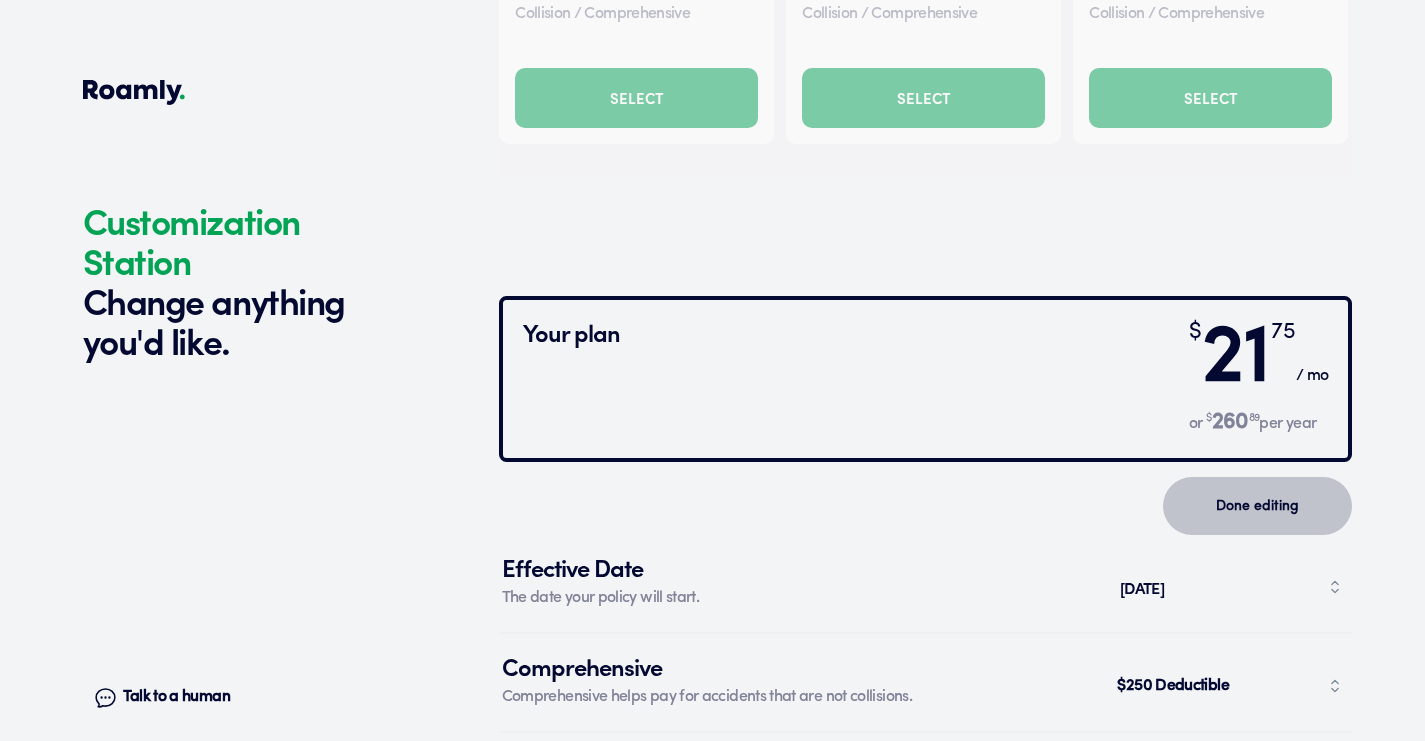 click on "Done editing" at bounding box center (1257, 506) 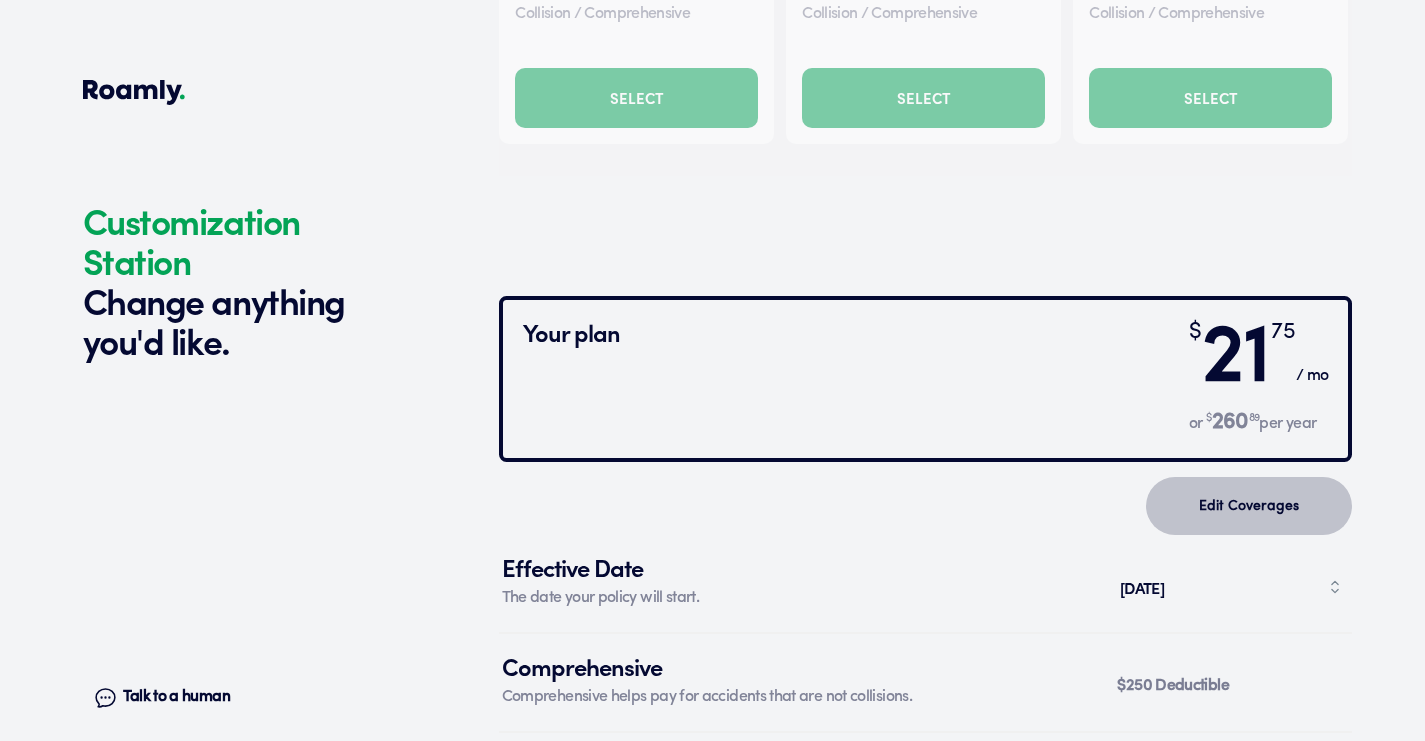 click on "Edit Coverages" at bounding box center (1249, 506) 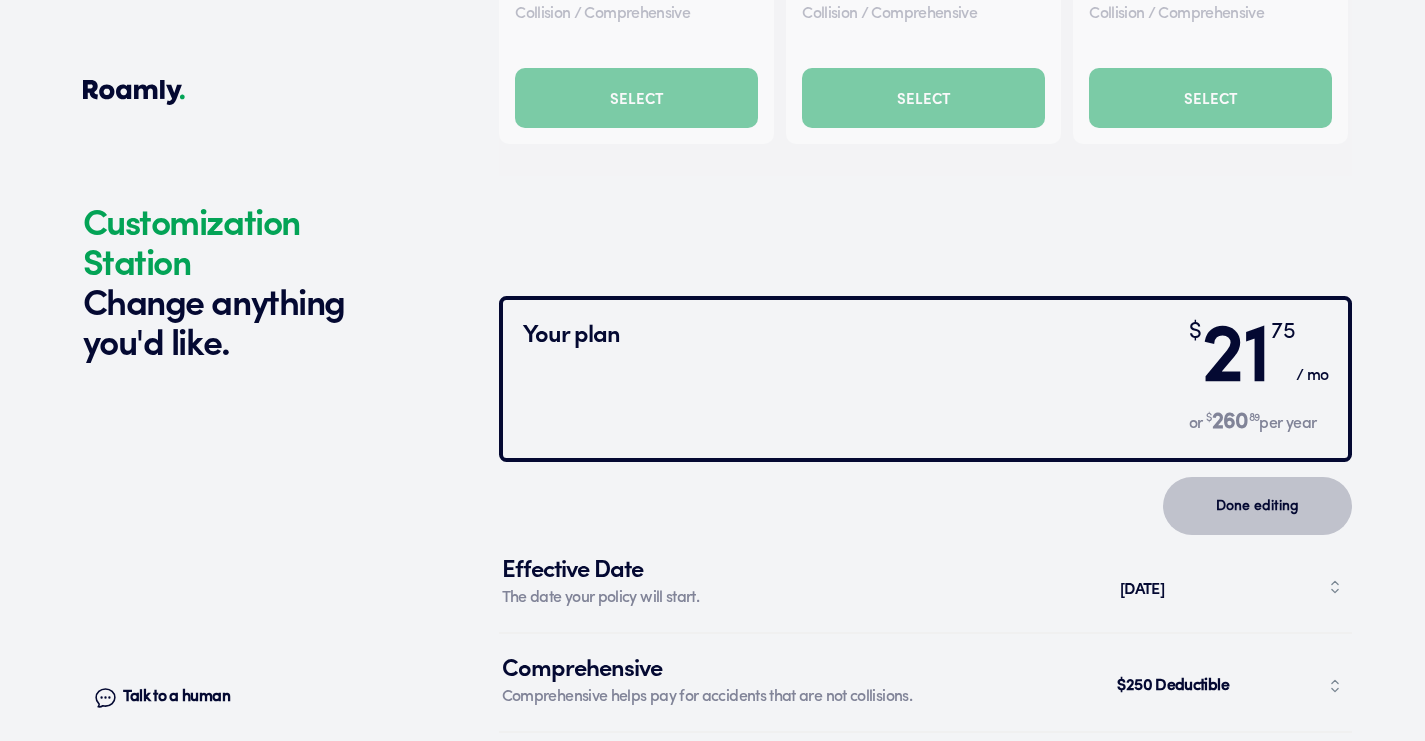 click on "Done editing" at bounding box center (1257, 506) 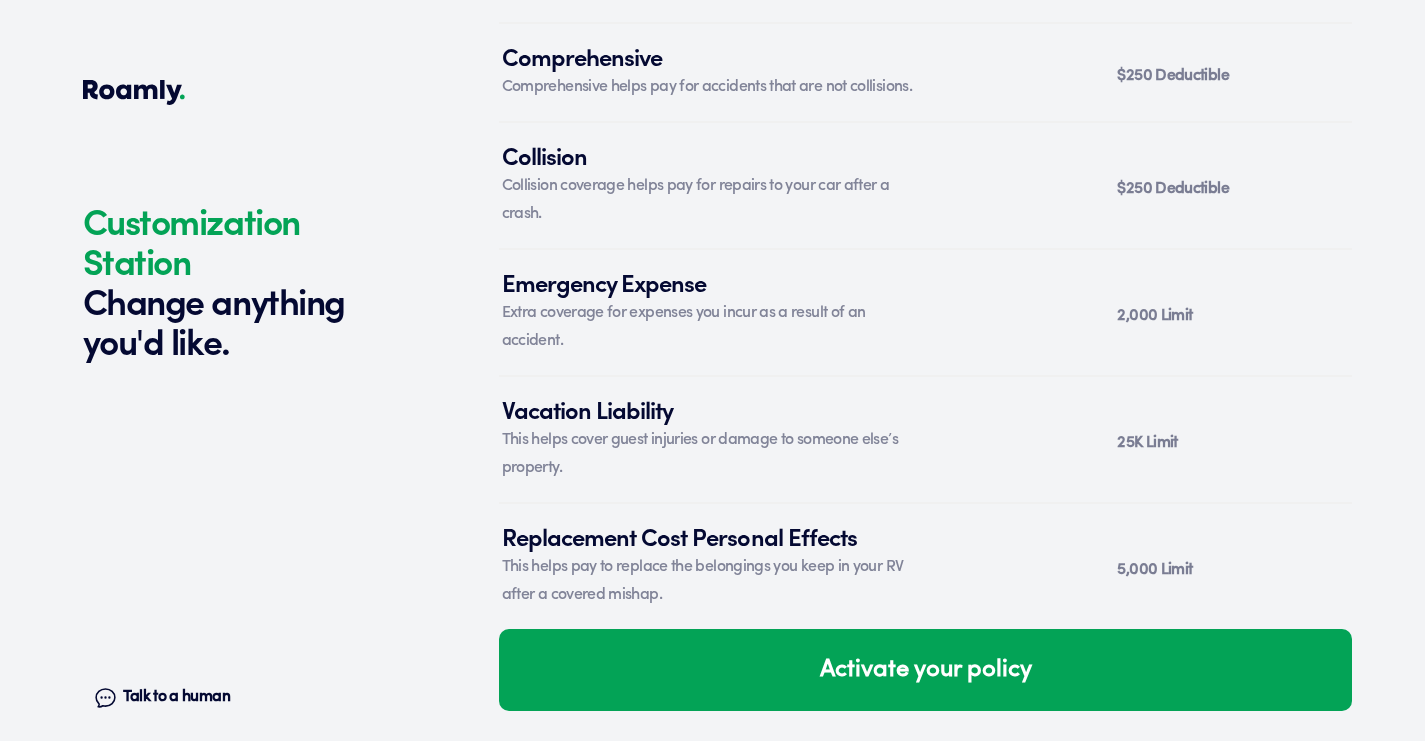 scroll, scrollTop: 7493, scrollLeft: 0, axis: vertical 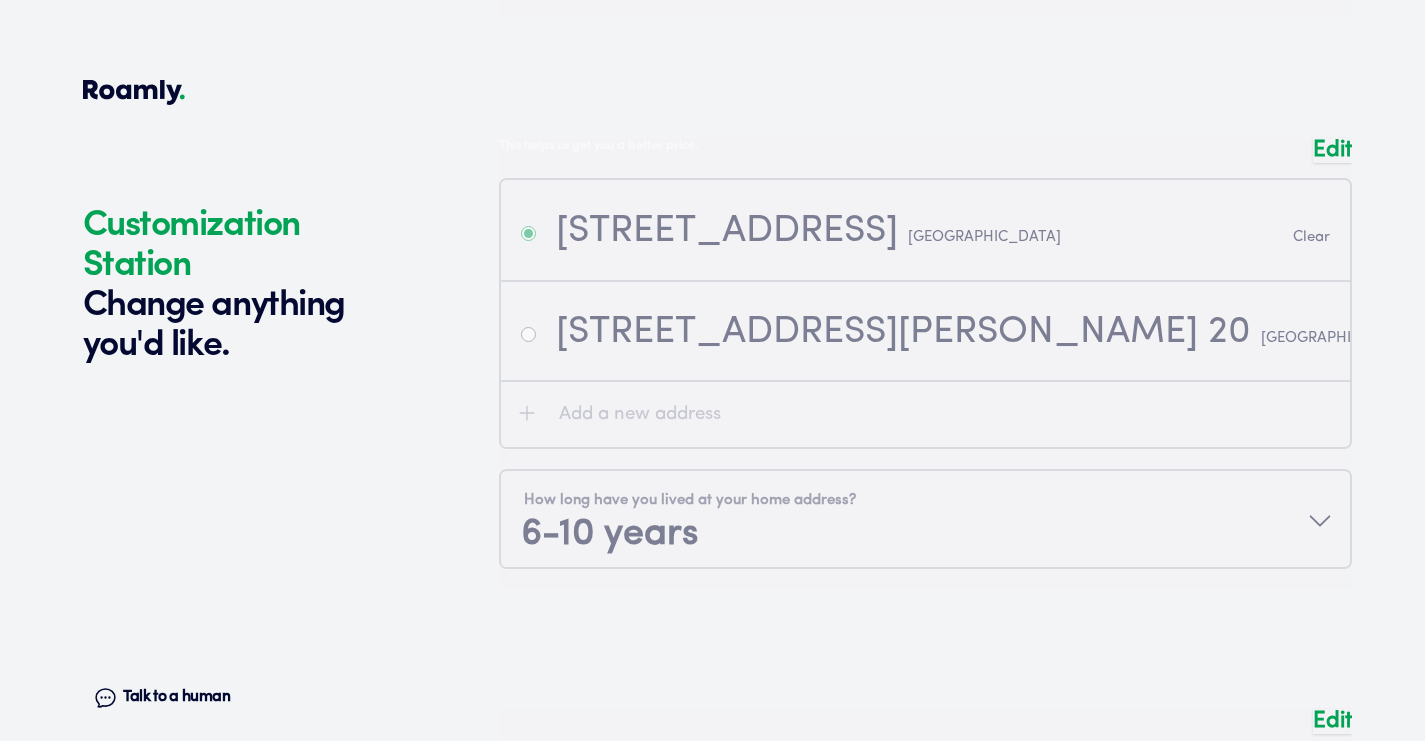 click on "Customization Station Change anything you'd like. Talk to a human Chat" at bounding box center (286, 2217) 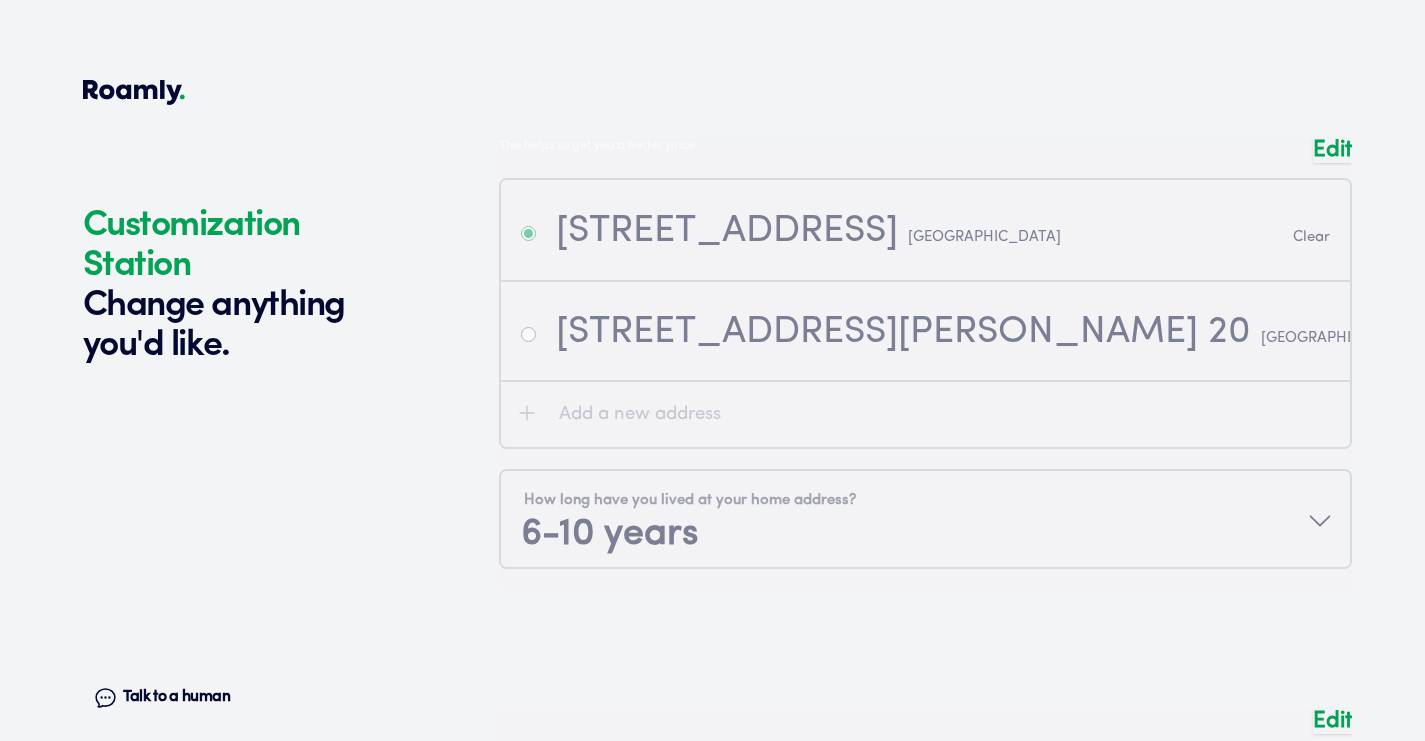 drag, startPoint x: 451, startPoint y: 46, endPoint x: 510, endPoint y: 11, distance: 68.60029 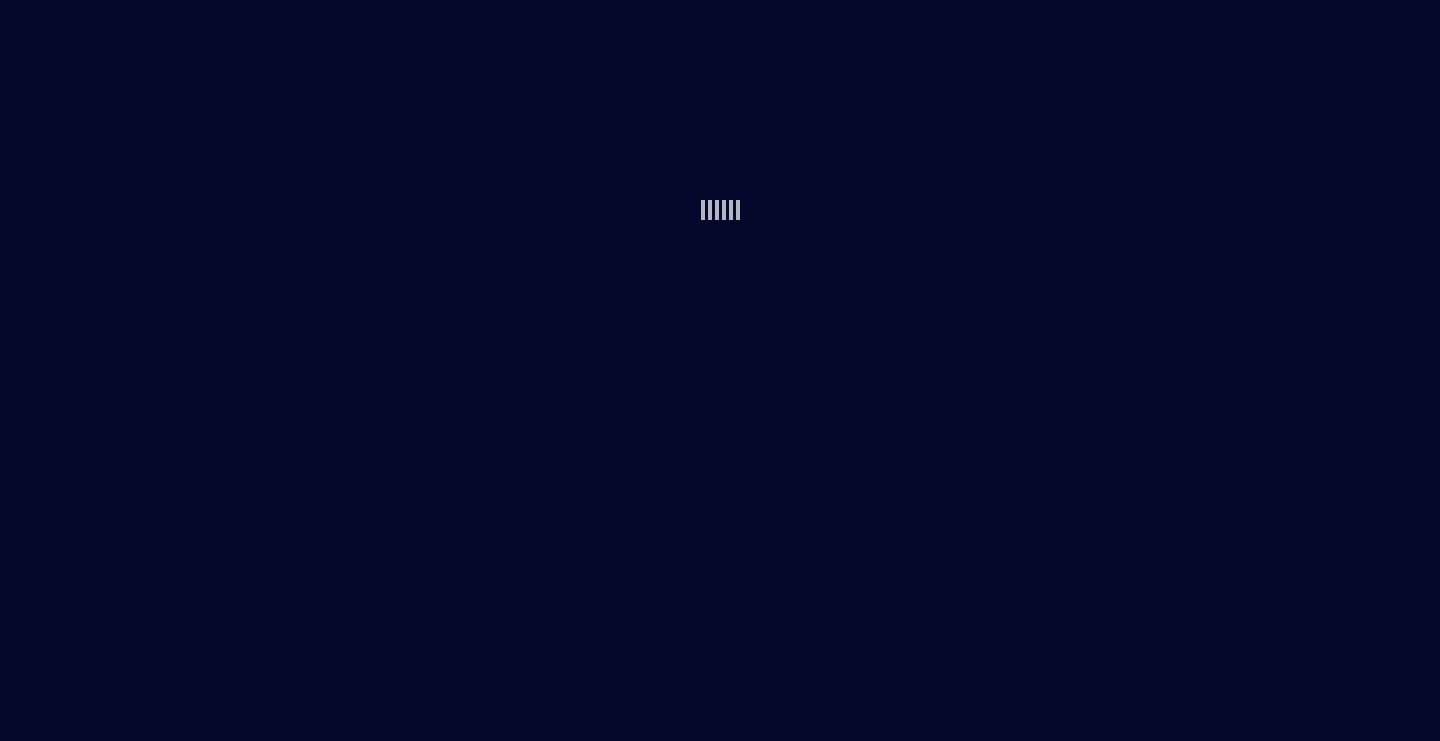 scroll, scrollTop: 0, scrollLeft: 0, axis: both 